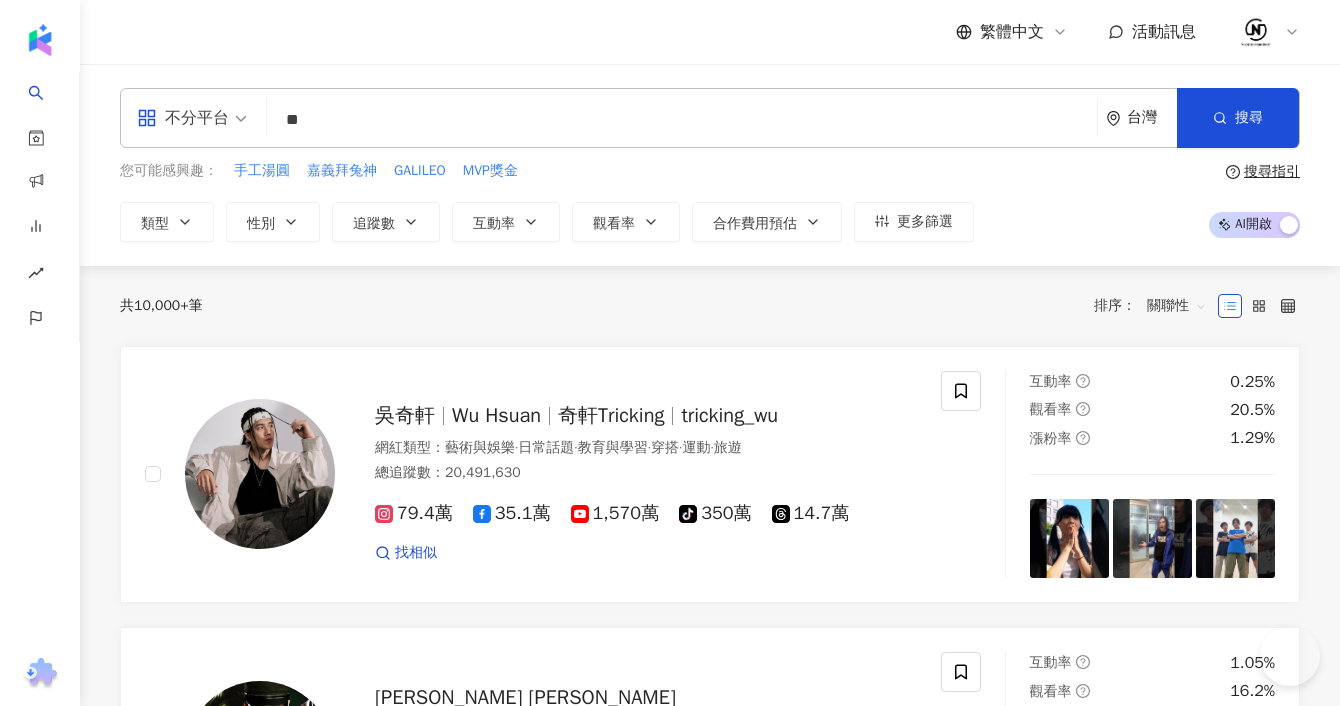 scroll, scrollTop: 0, scrollLeft: 0, axis: both 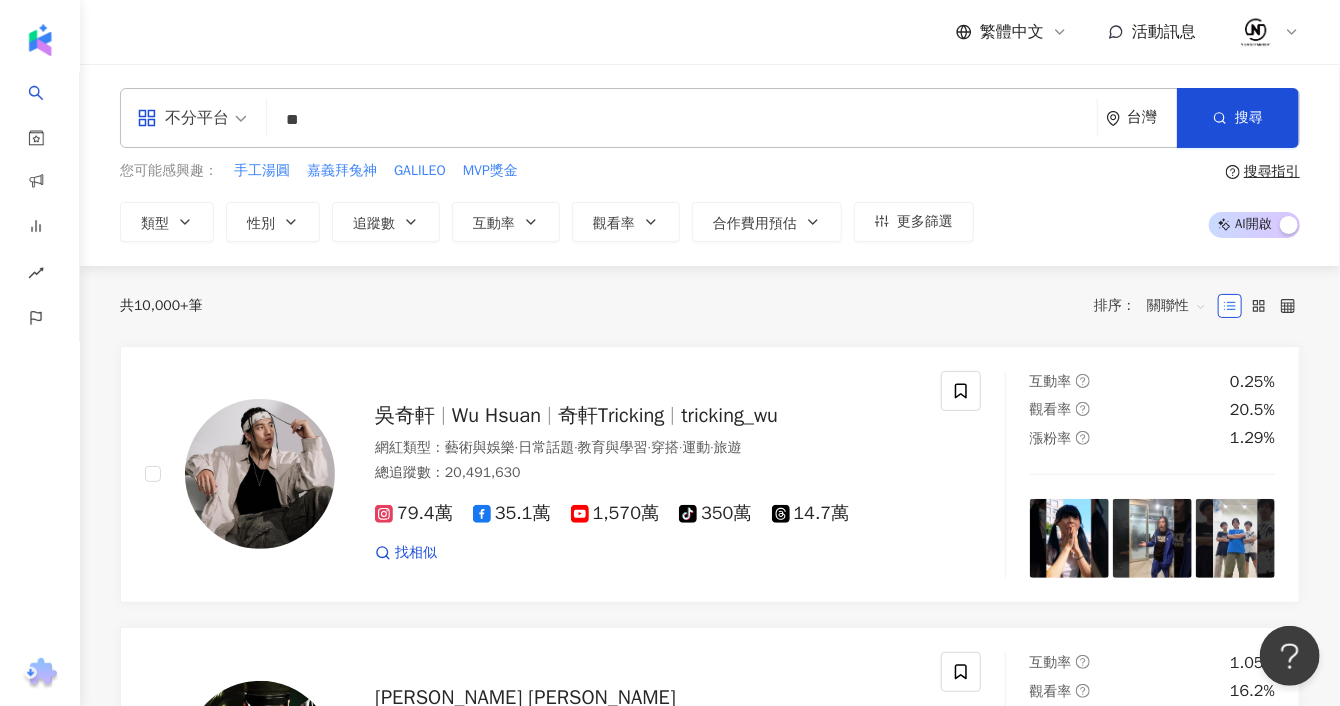 click on "不分平台 ** 台灣 搜尋 1423b5b6-2a4e-4c09-befb-4a334c6f76f9 fb718895-1da6-4171-9bc8-b03cc2420b05 亂拍血多 4,420   追蹤者 血多 312,132   追蹤者 顏神經失調血多哥 23,121   追蹤者 dyryjoz0lsif tiktok-icon 1,423   追蹤者 fukazawa32 tiktok-icon 2,687   追蹤者" at bounding box center [710, 118] 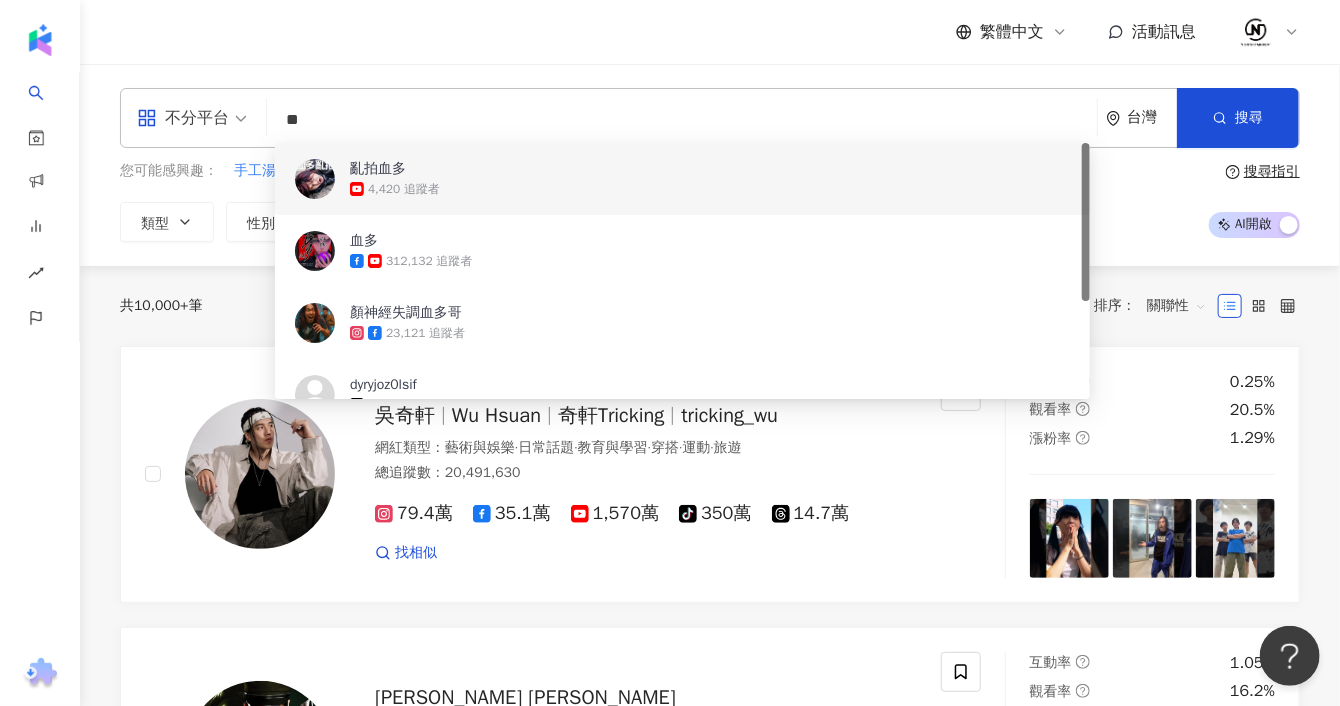 paste on "***" 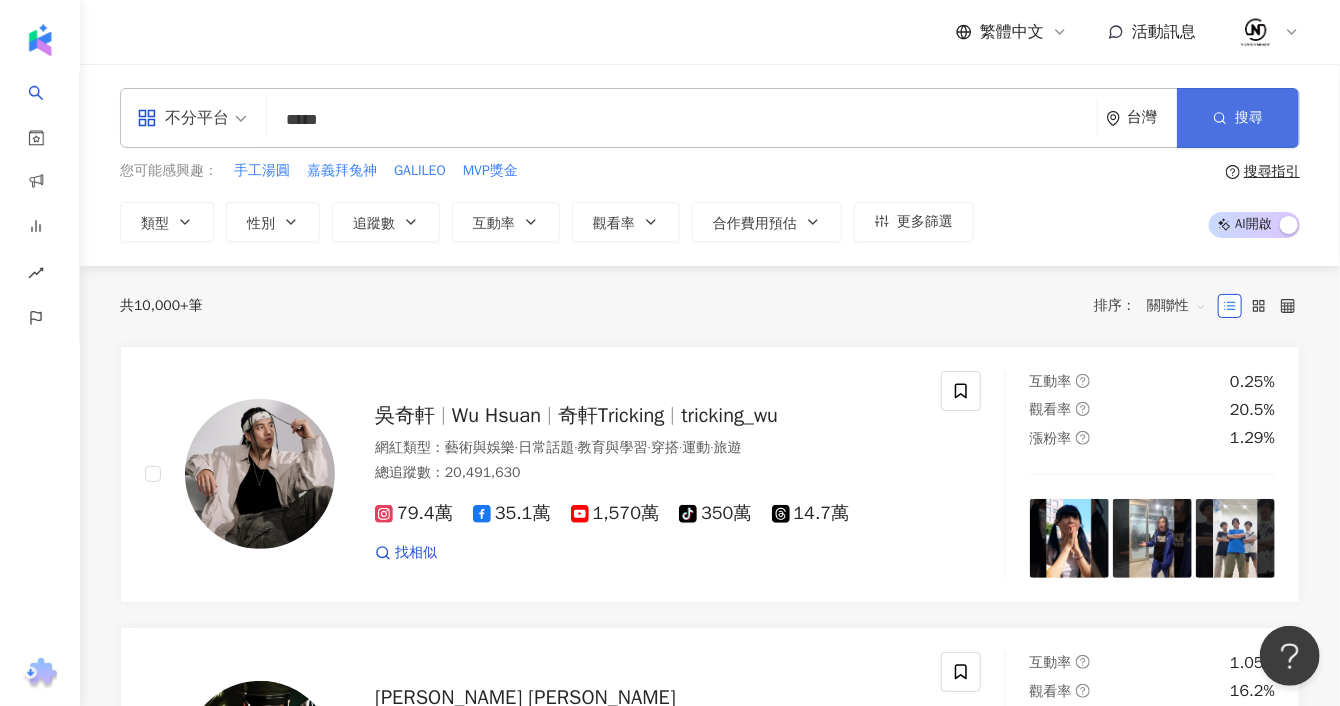 click on "搜尋" at bounding box center (1238, 118) 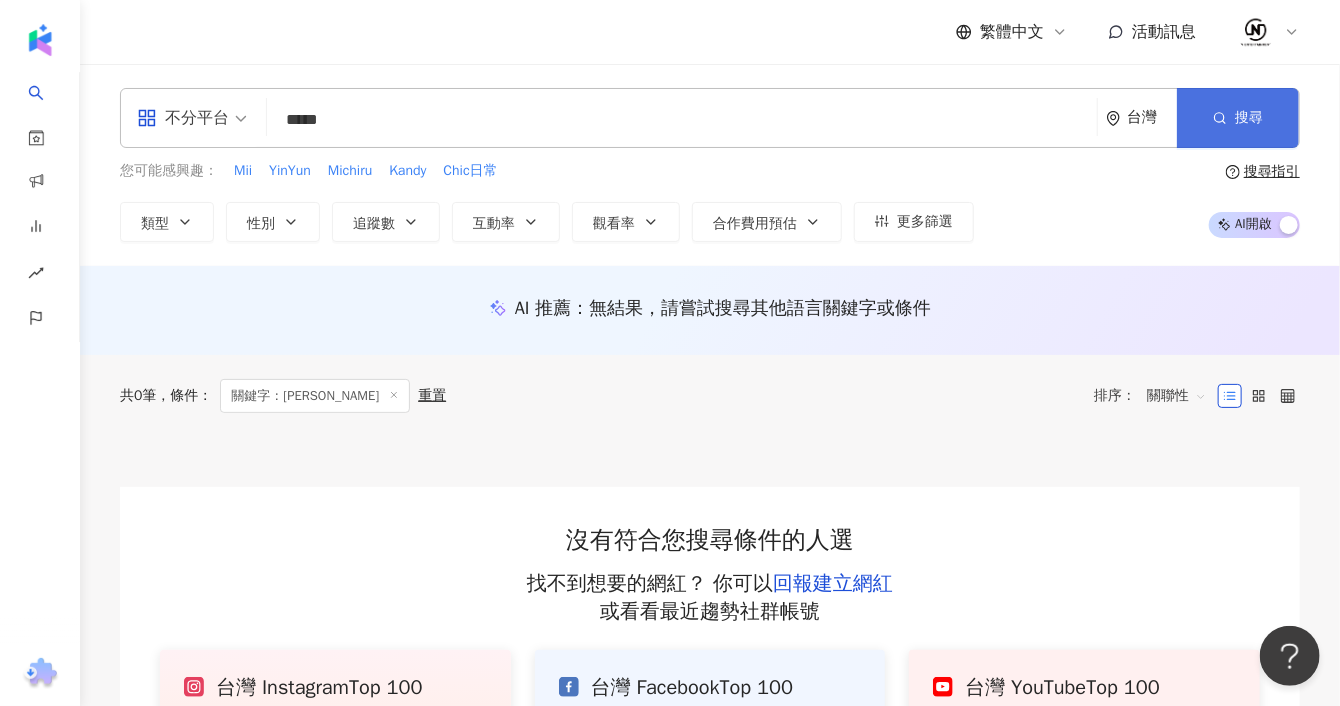 click on "搜尋" at bounding box center [1238, 118] 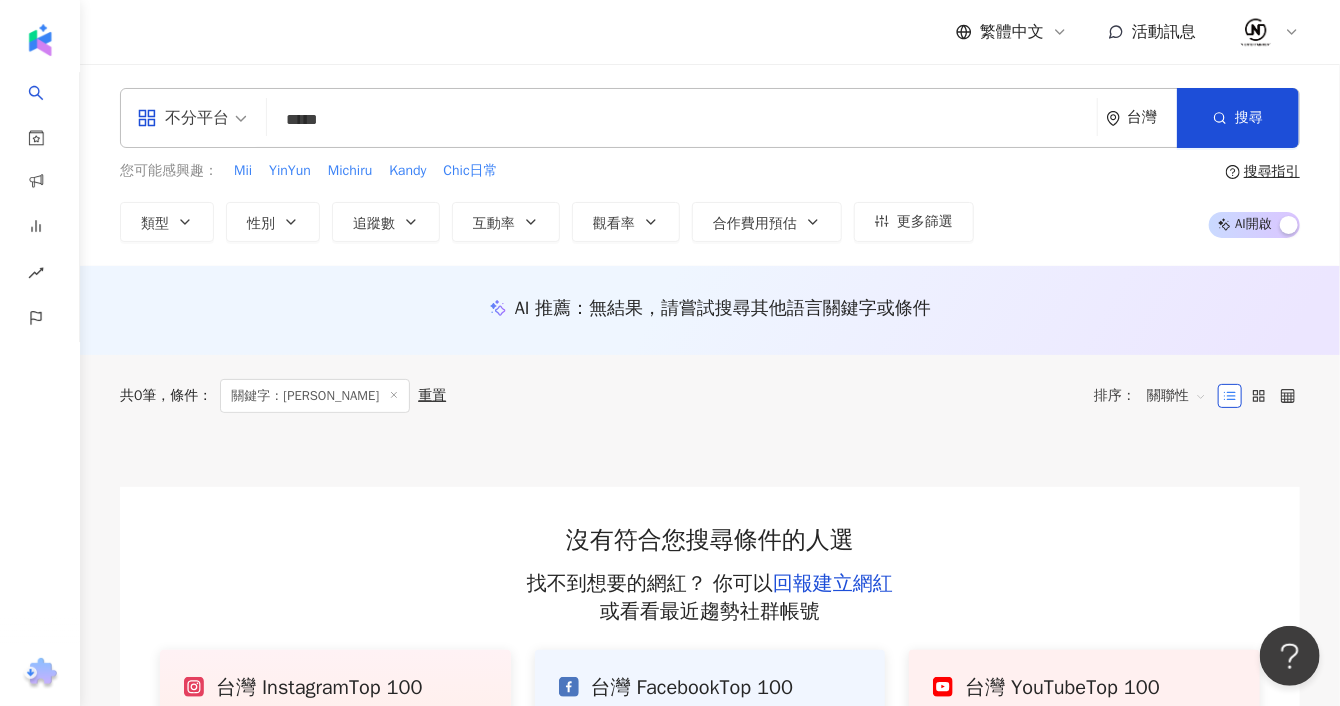 click on "*****" at bounding box center [682, 120] 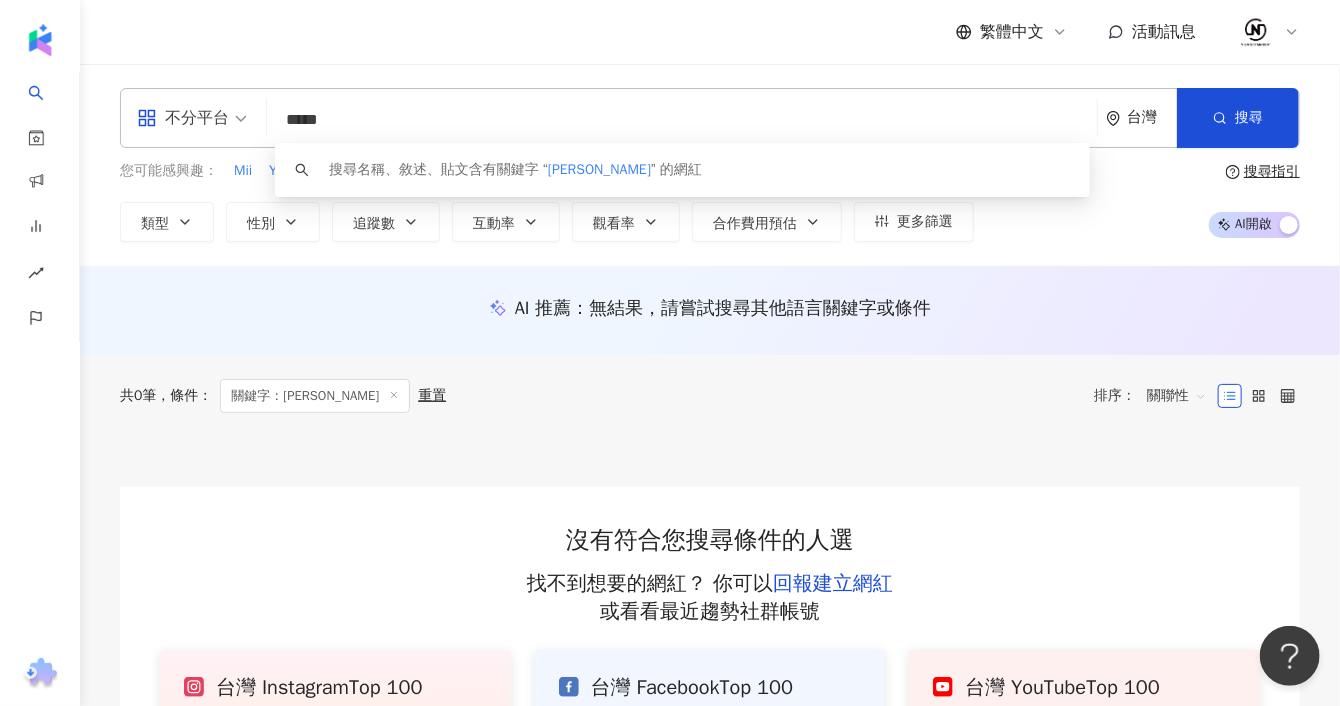 paste 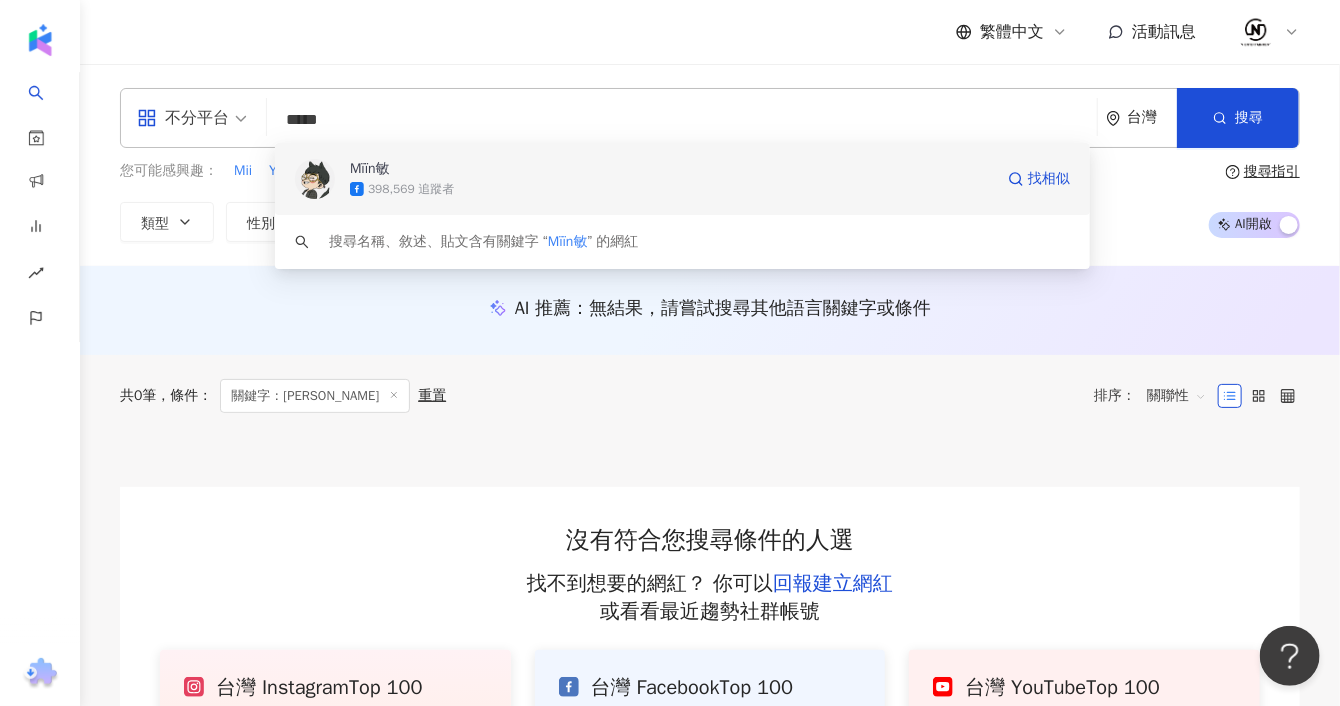 click on "Mïïn敏" at bounding box center [671, 169] 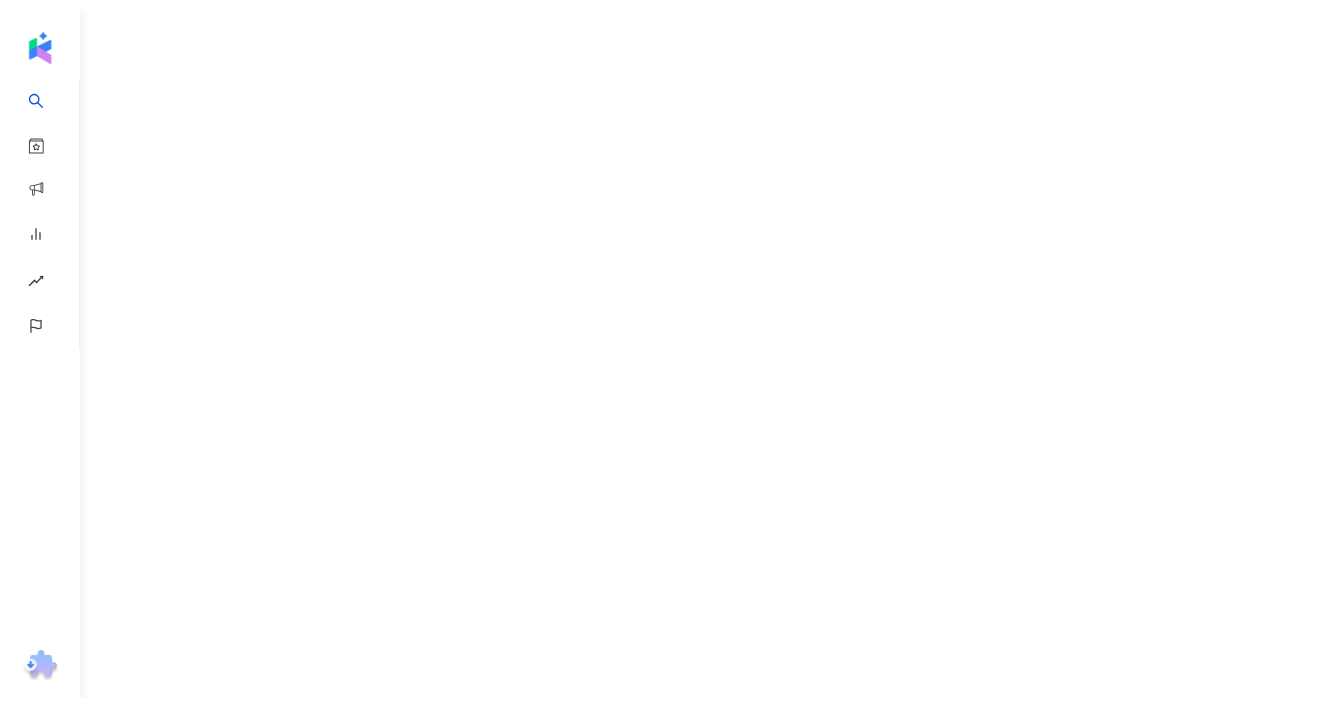 scroll, scrollTop: 0, scrollLeft: 0, axis: both 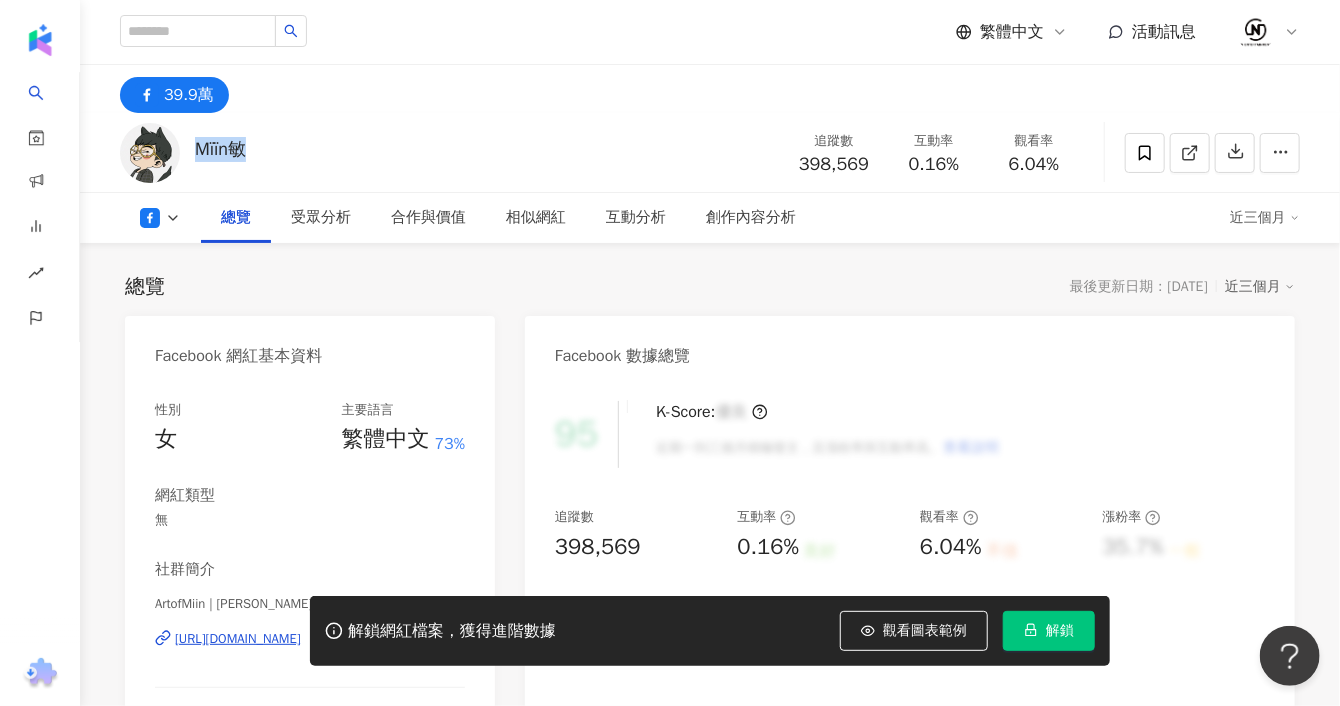 drag, startPoint x: 254, startPoint y: 158, endPoint x: 193, endPoint y: 155, distance: 61.073727 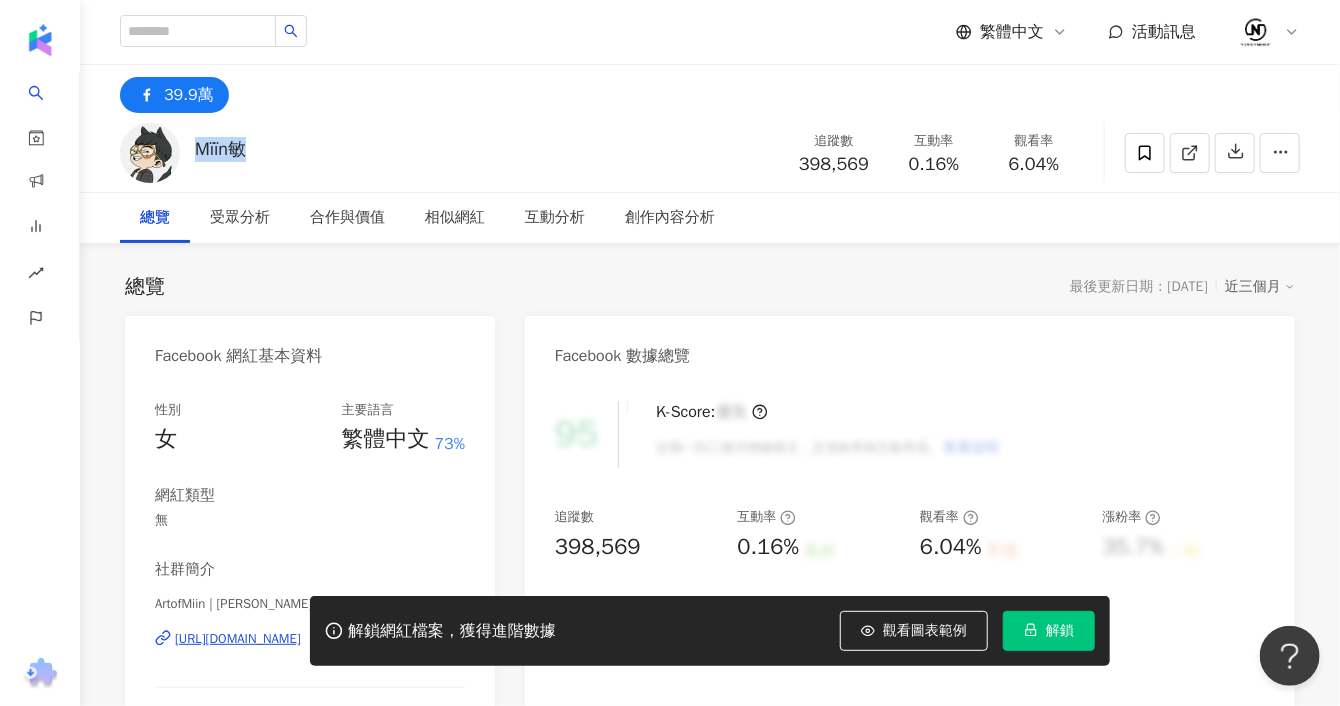 click on "解鎖" at bounding box center (1049, 631) 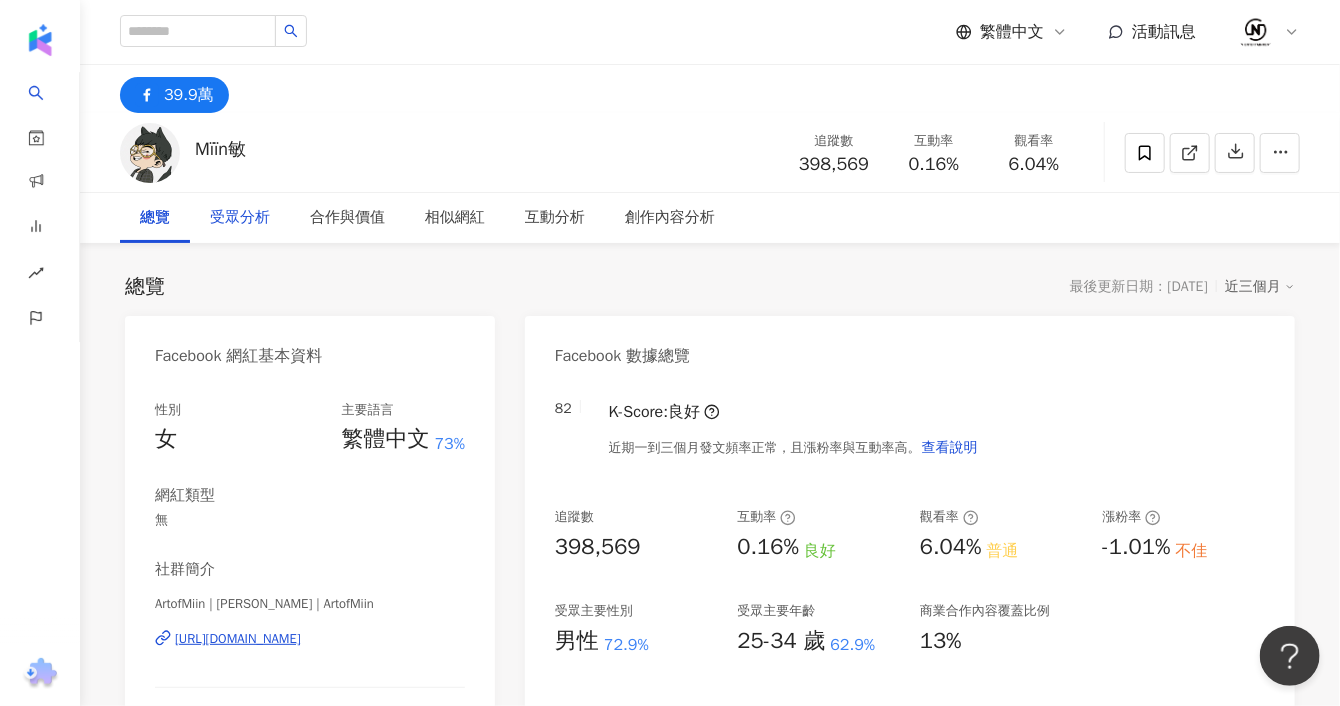 click on "受眾分析" at bounding box center (240, 218) 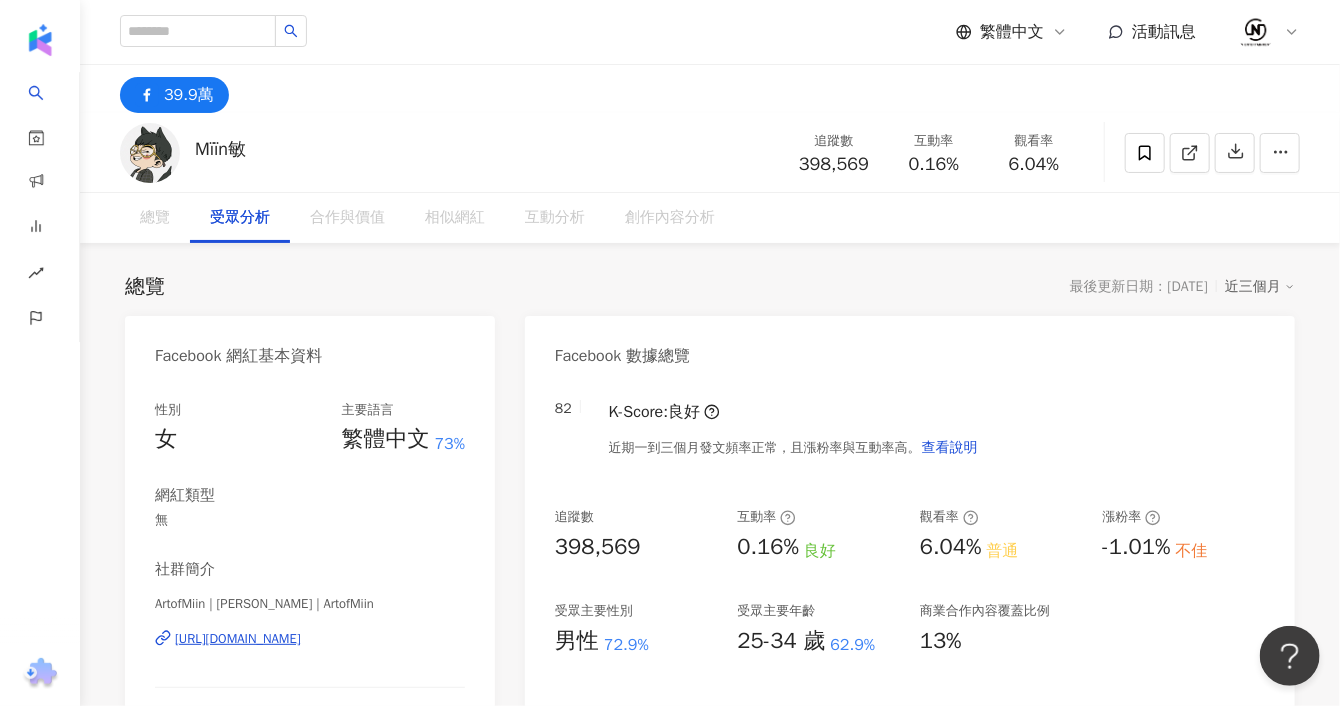 scroll, scrollTop: 1709, scrollLeft: 0, axis: vertical 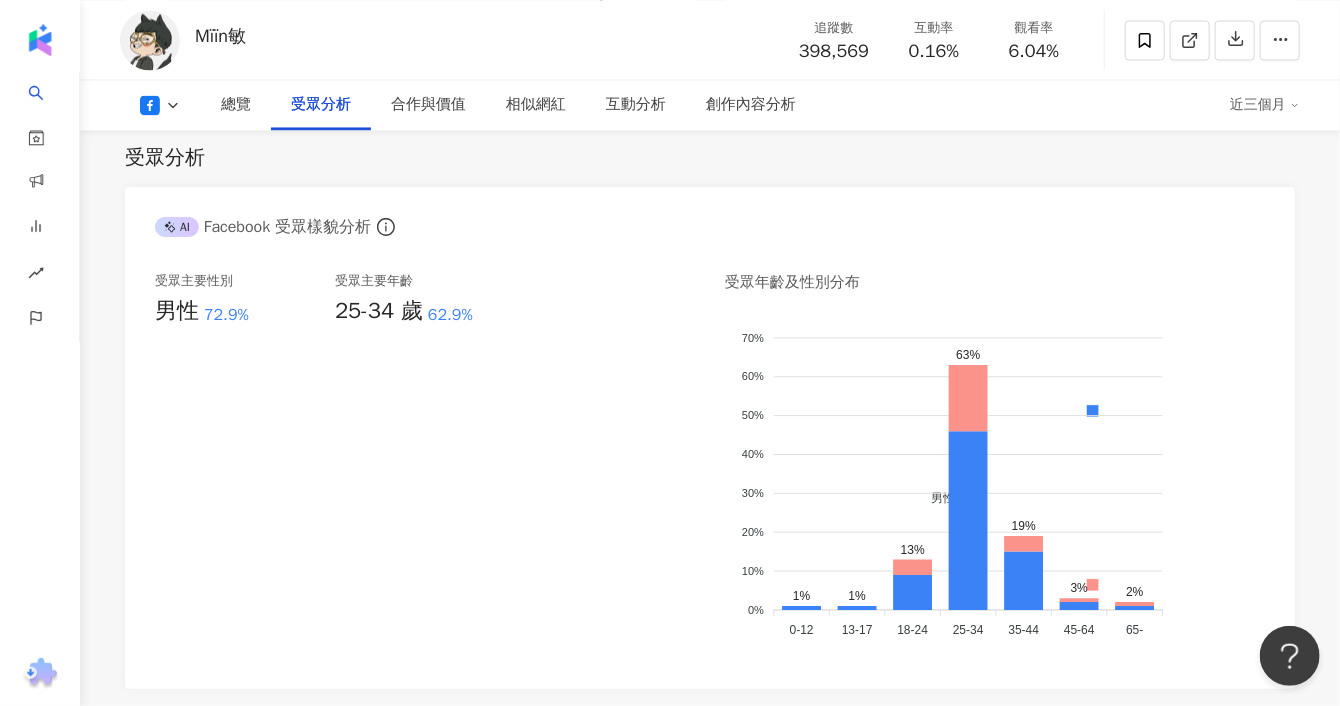 click at bounding box center [160, 105] 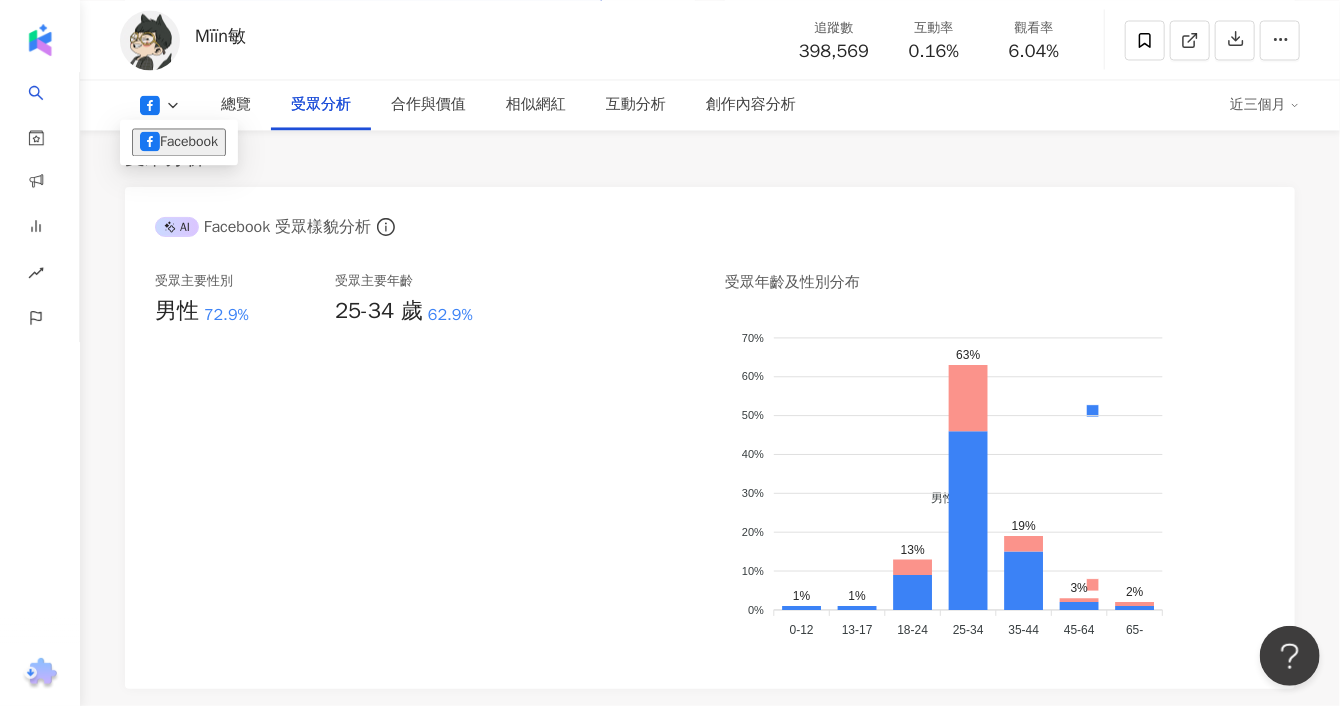 click at bounding box center (160, 105) 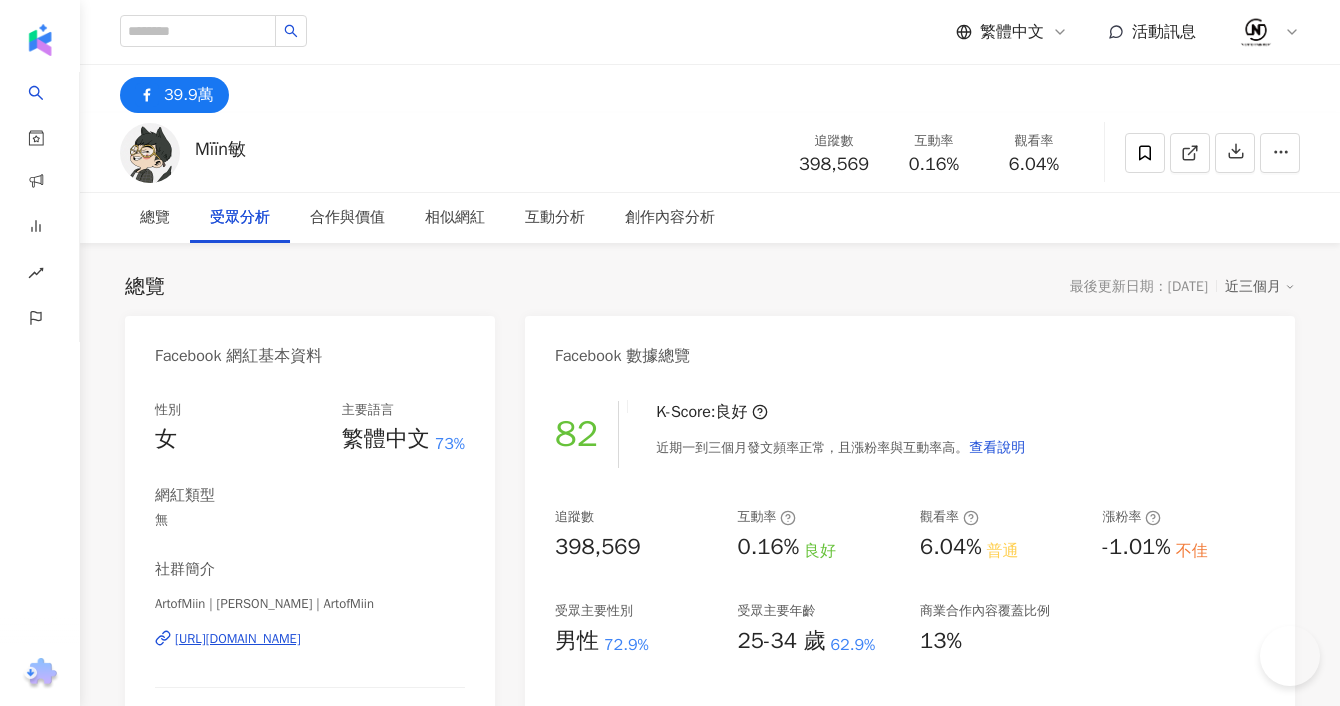 scroll, scrollTop: 0, scrollLeft: 0, axis: both 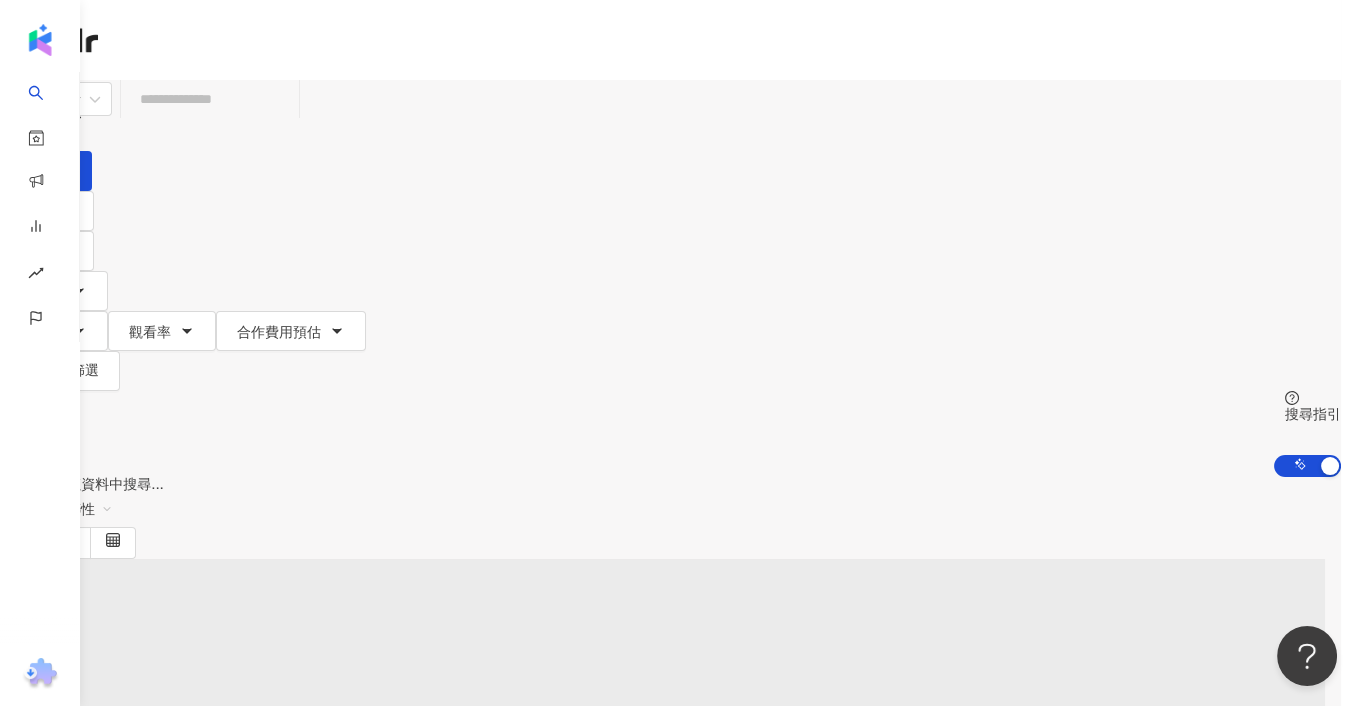 click on "全新功能上線 Threads 數據已上線！一覽 Threads 上的網紅表現 使用者可於網紅數據頁面中查閱來自 Threads 平台的貼文內容與對應成效指標，包括互動表現與內容分析。平台將持續更新並整合 Threads 數據，協助您更全面地掌握網紅在各平台的內容表現與潛在合作價值。 上一則 下一則" at bounding box center [678, 353] 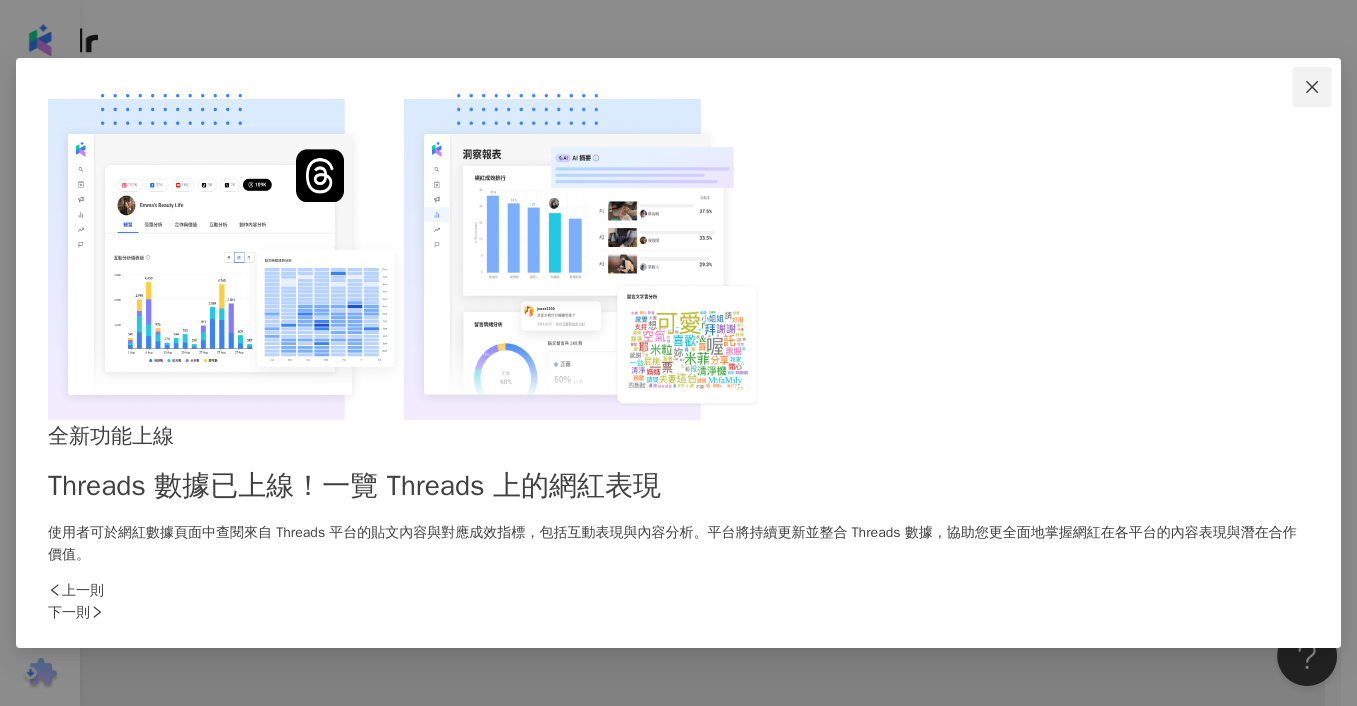 click at bounding box center (1312, 87) 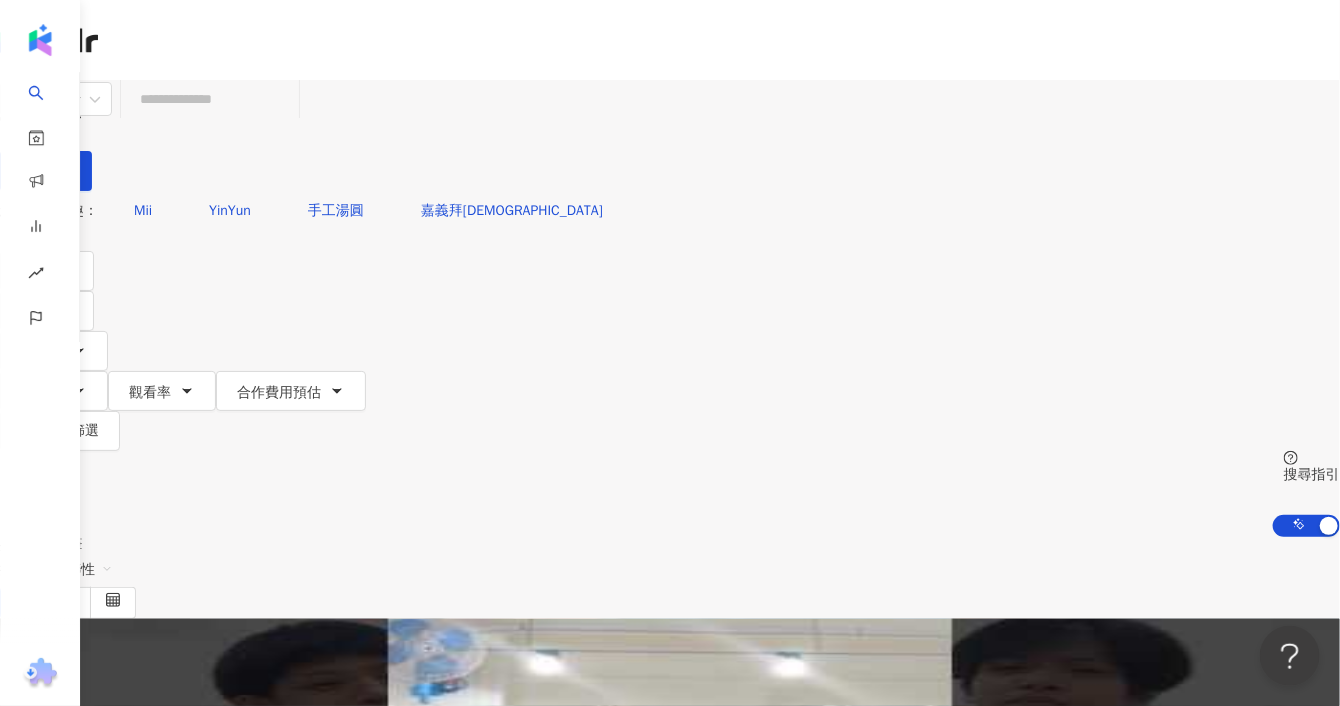 click at bounding box center [210, 99] 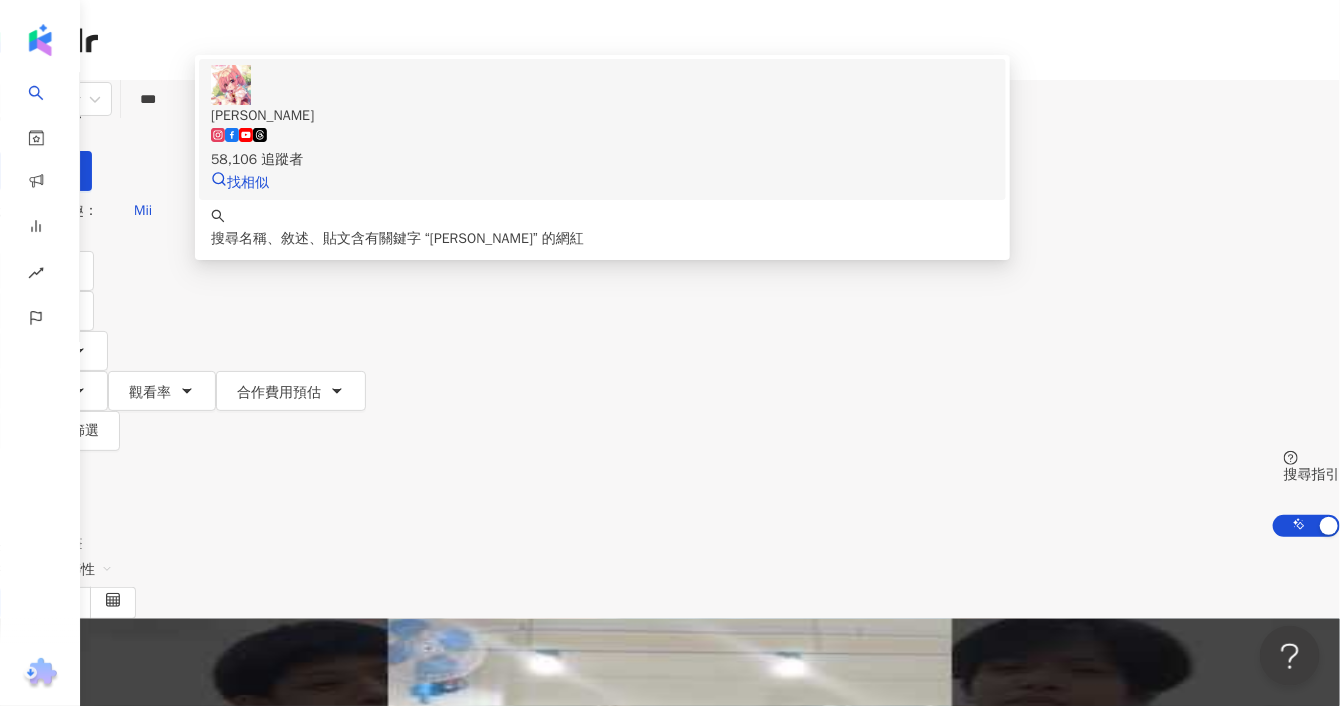 click on "櫻野露 RURU Ch." at bounding box center (602, 116) 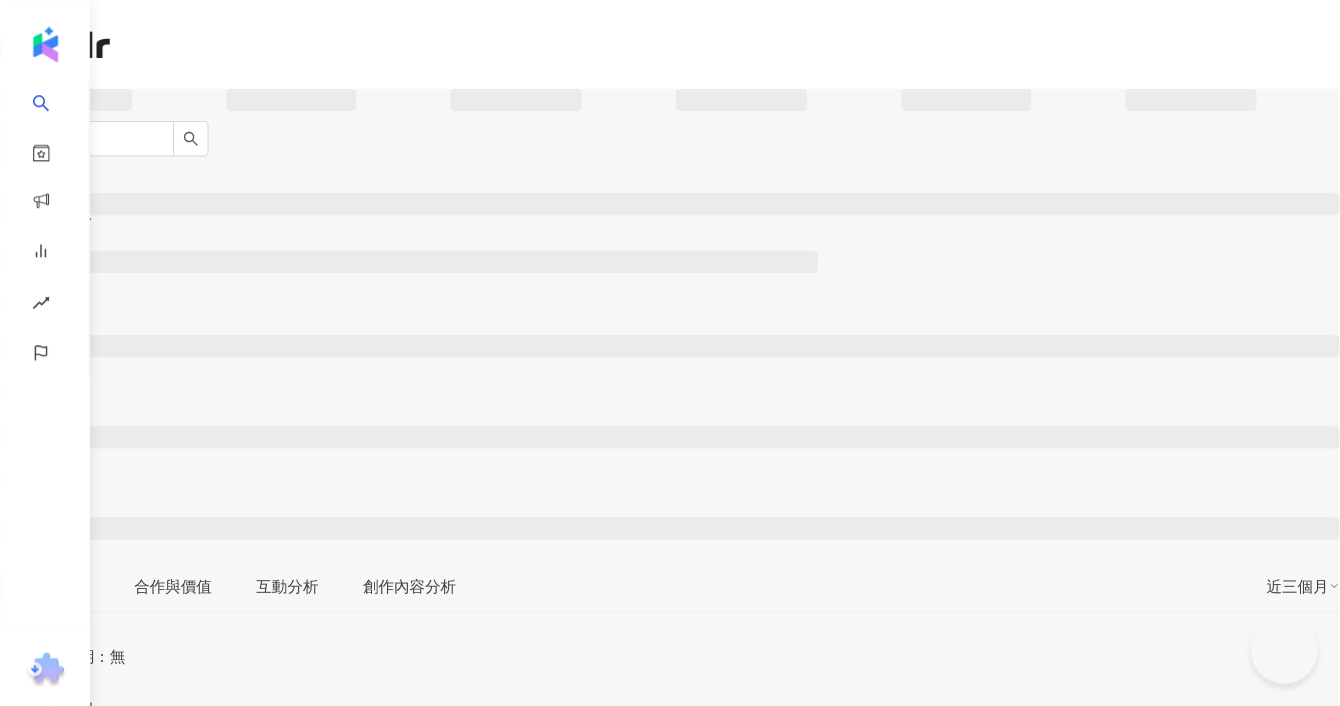 scroll, scrollTop: 0, scrollLeft: 0, axis: both 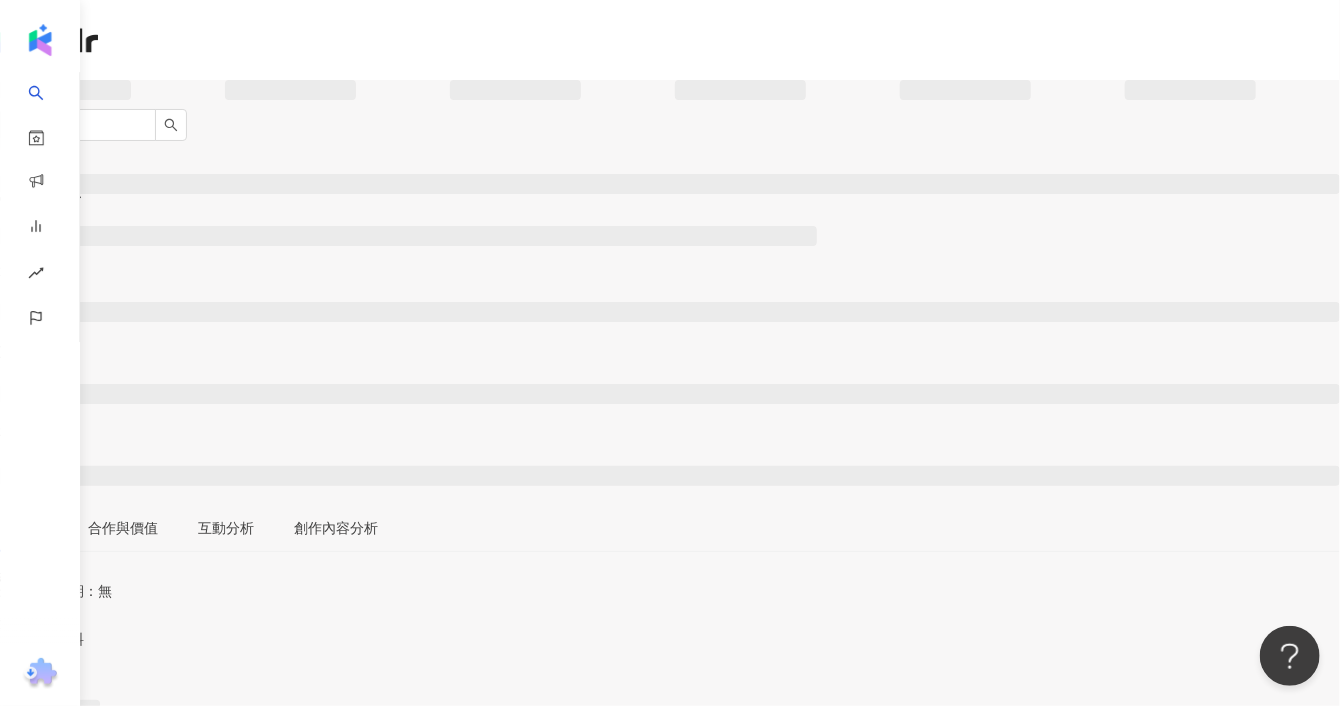click on "解鎖" at bounding box center (57, 4690) 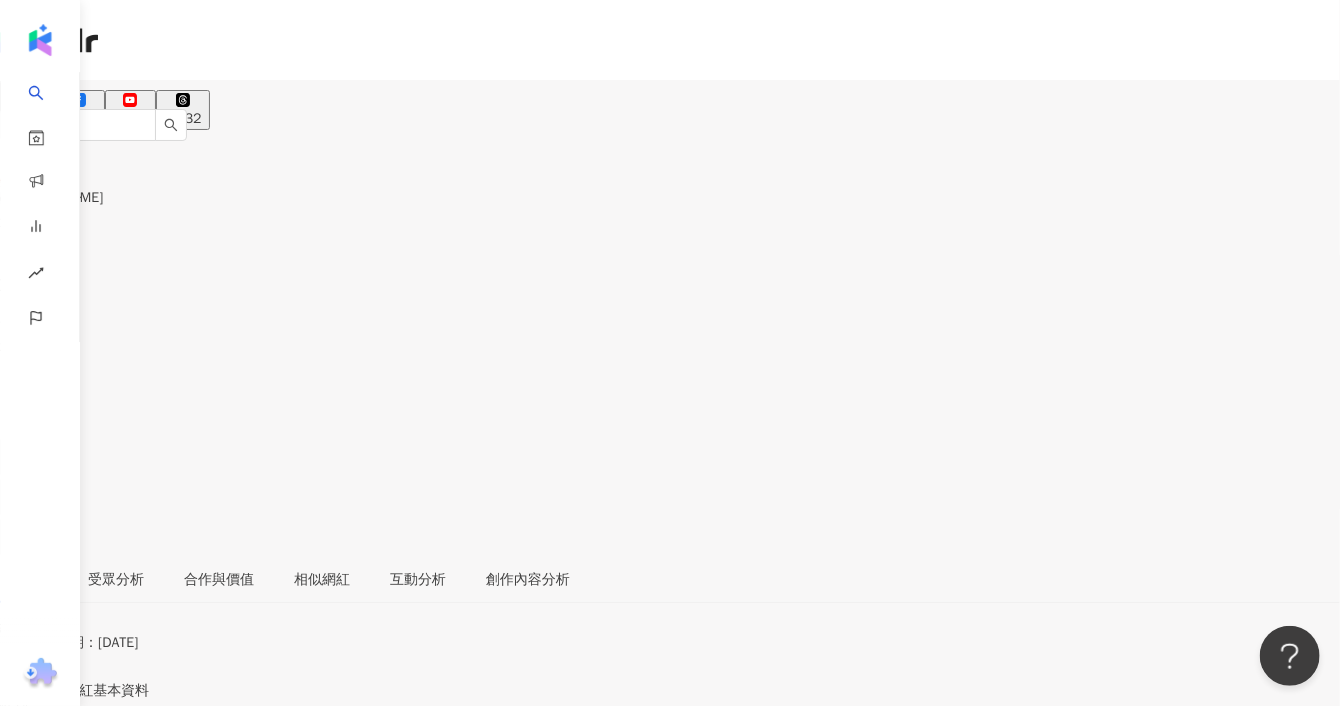 click on "解鎖" at bounding box center [57, 9256] 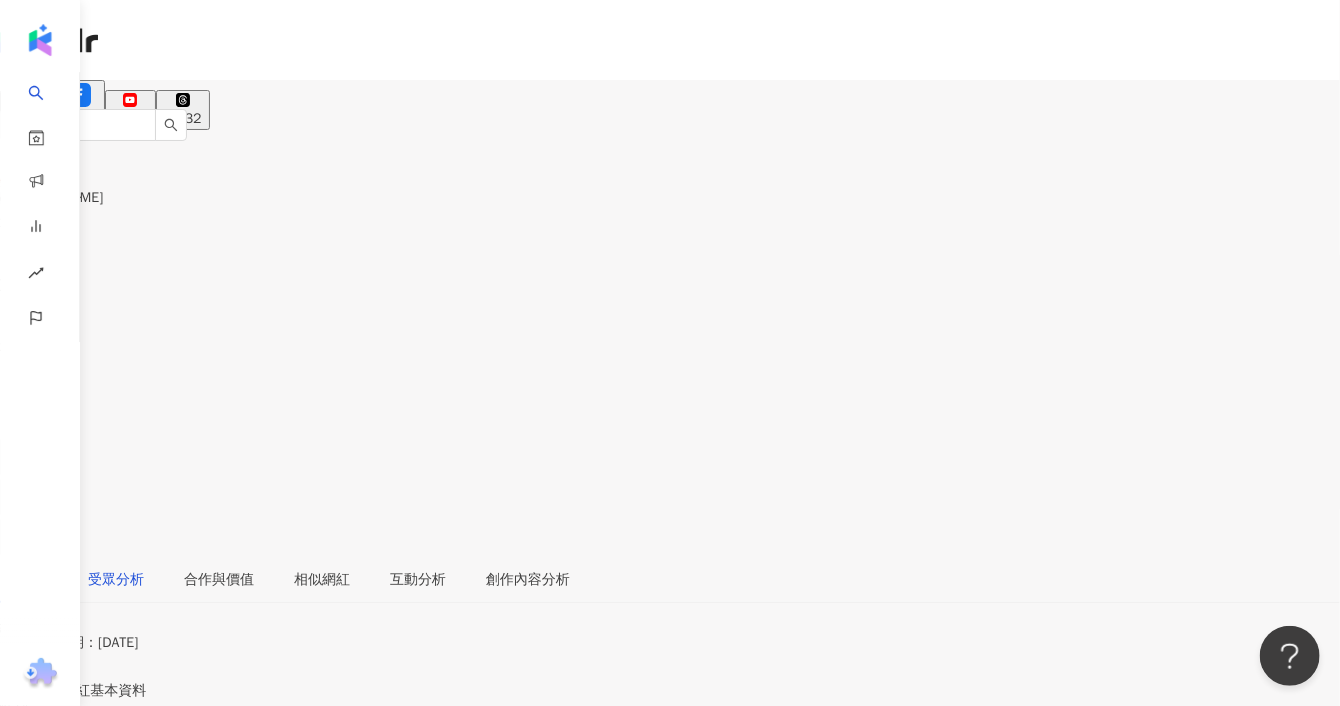 click on "受眾分析" at bounding box center (116, 580) 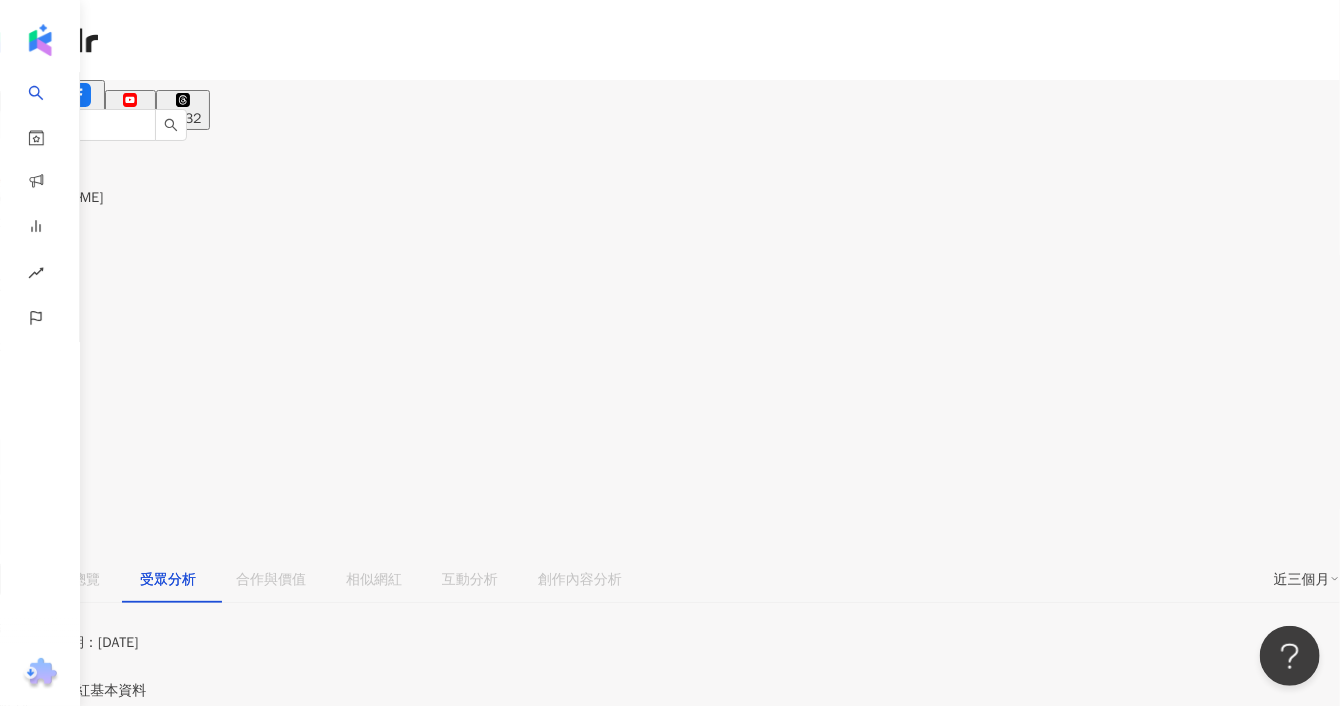scroll, scrollTop: 1709, scrollLeft: 0, axis: vertical 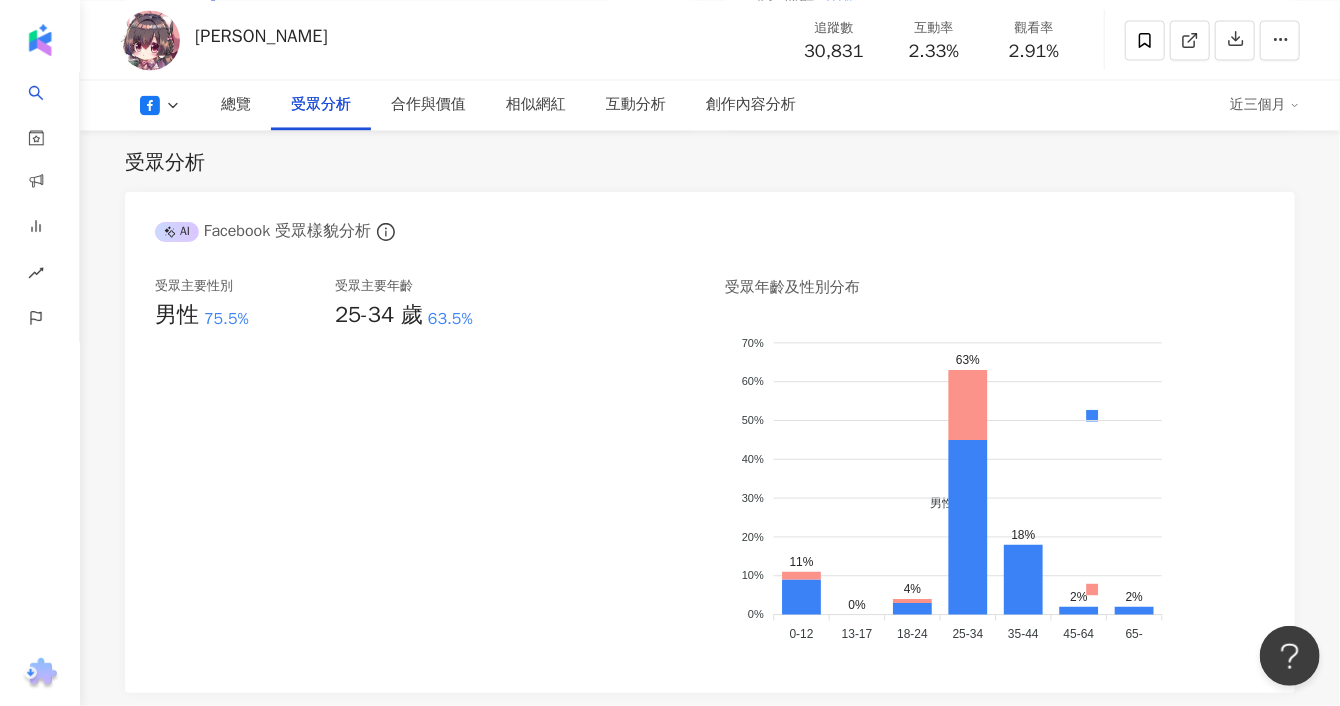 click 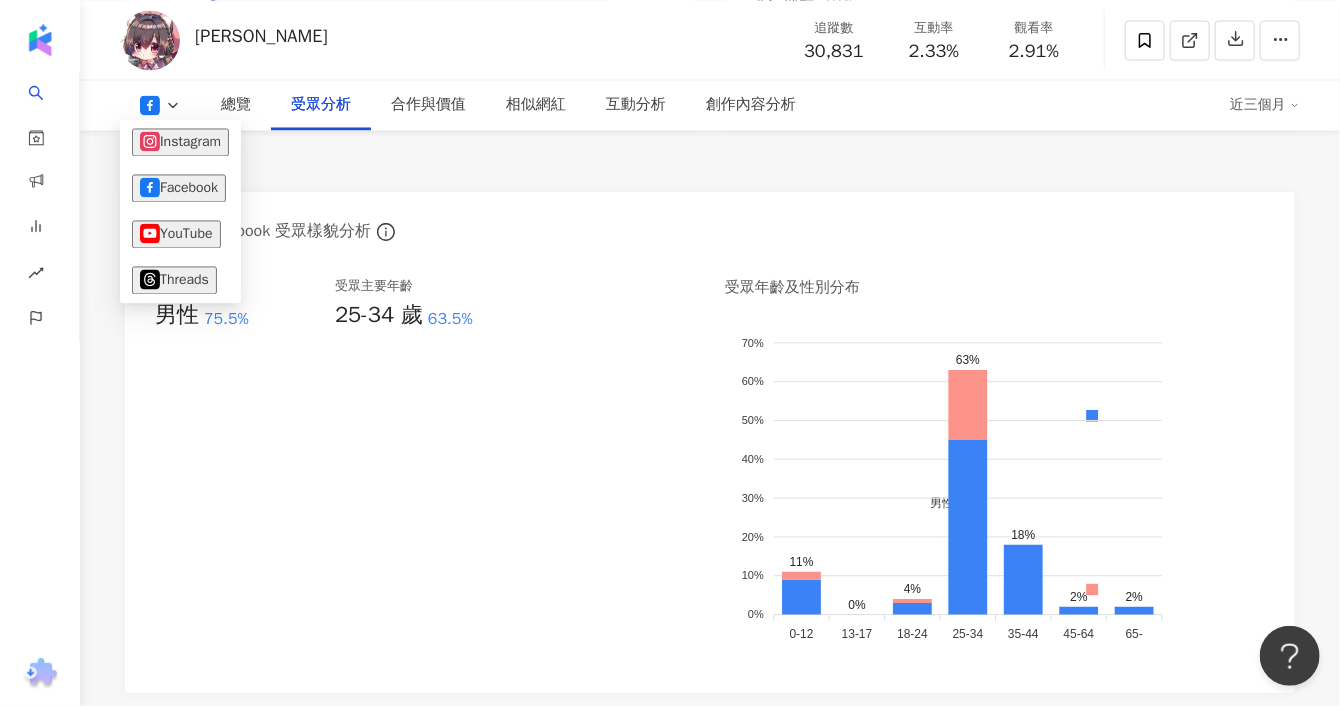 click 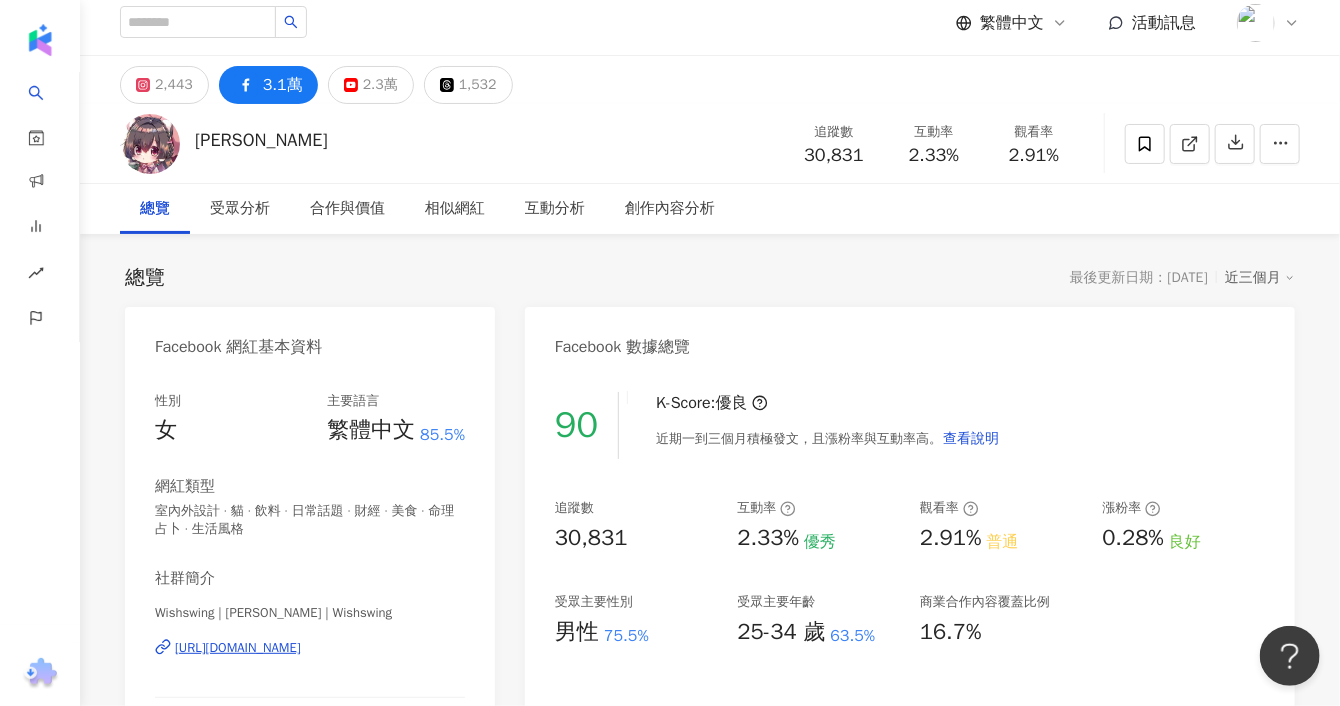 scroll, scrollTop: 0, scrollLeft: 0, axis: both 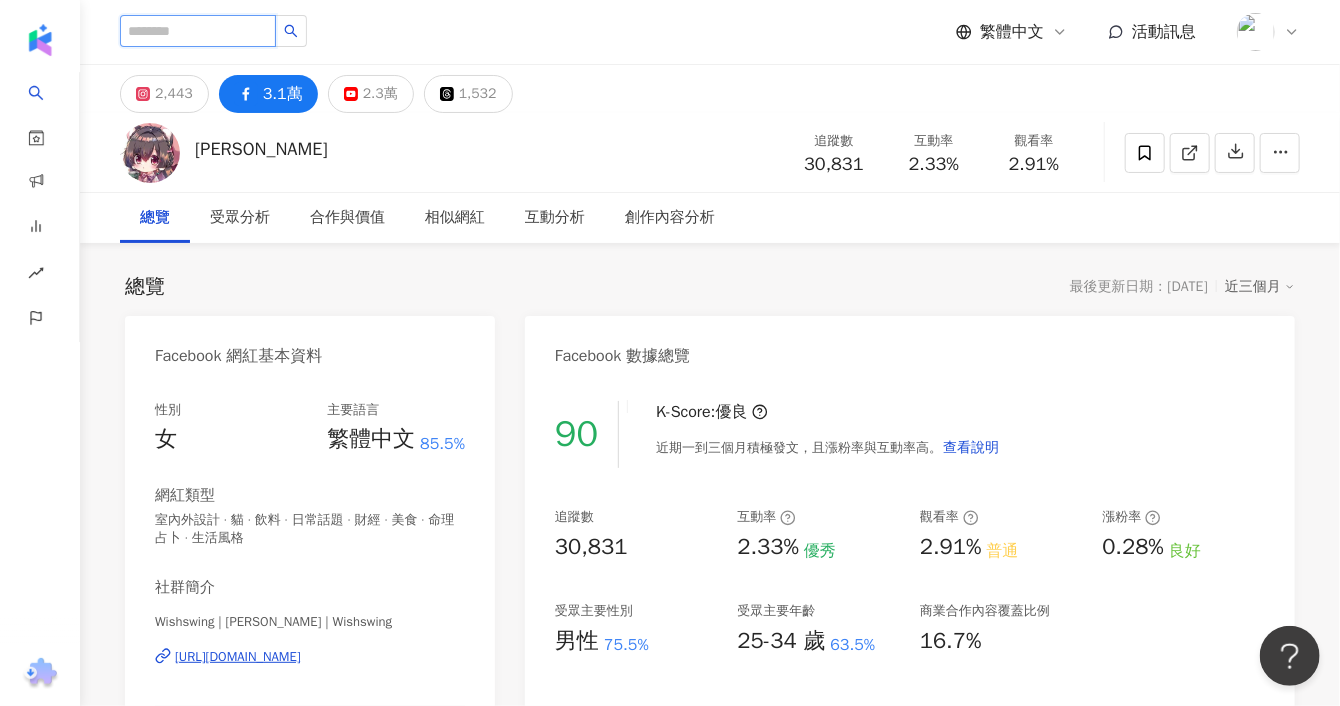 click at bounding box center [198, 31] 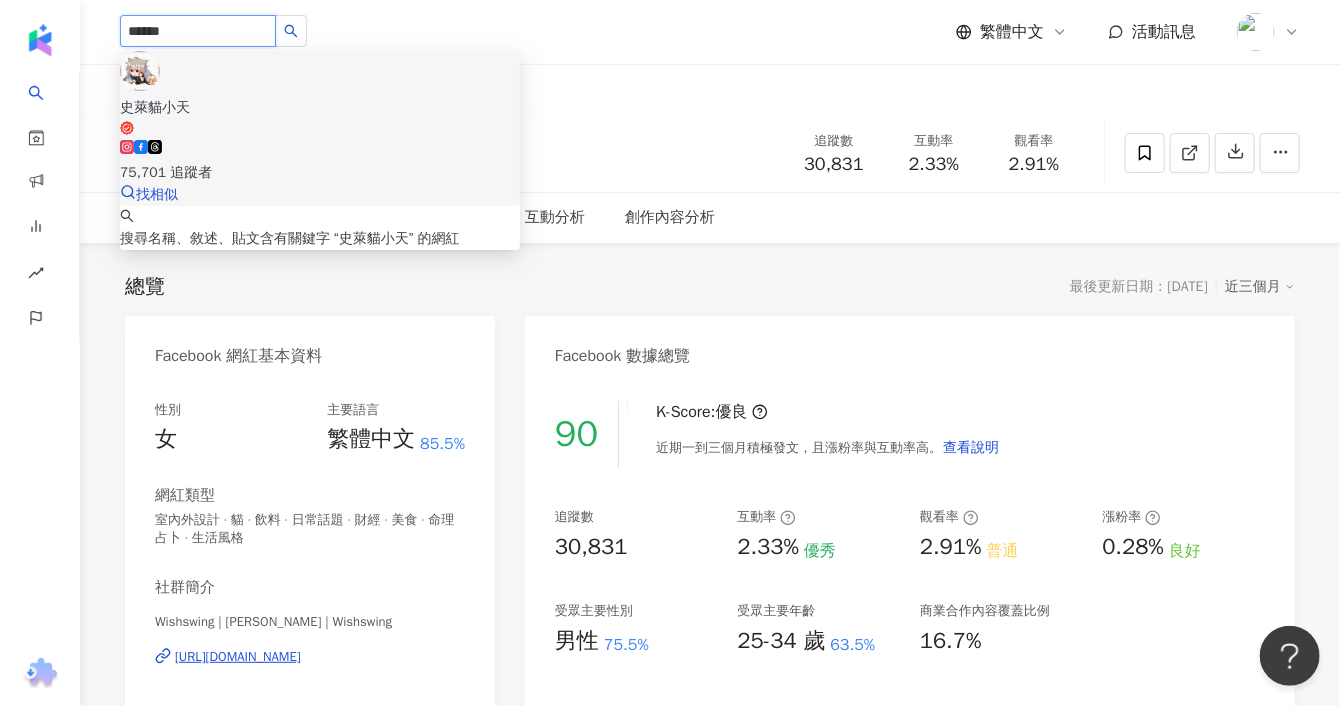 click on "75,701   追蹤者" at bounding box center [320, 173] 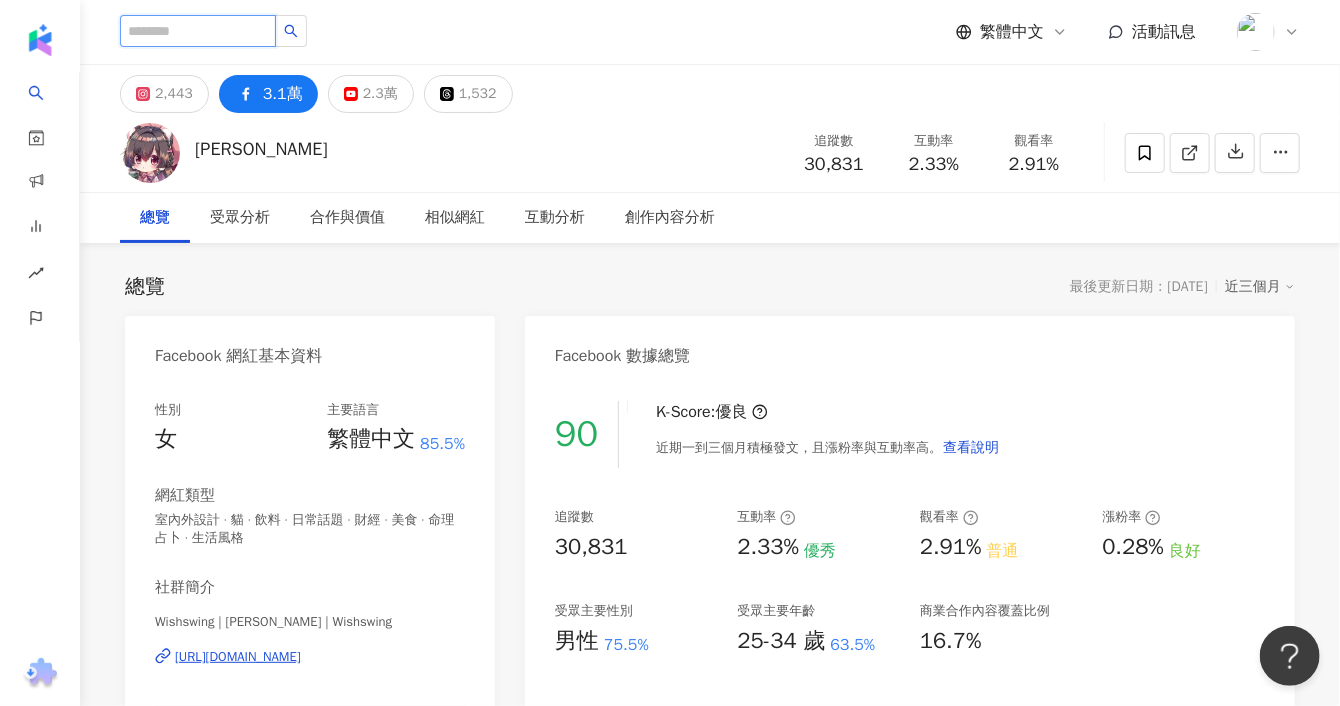 click at bounding box center [198, 31] 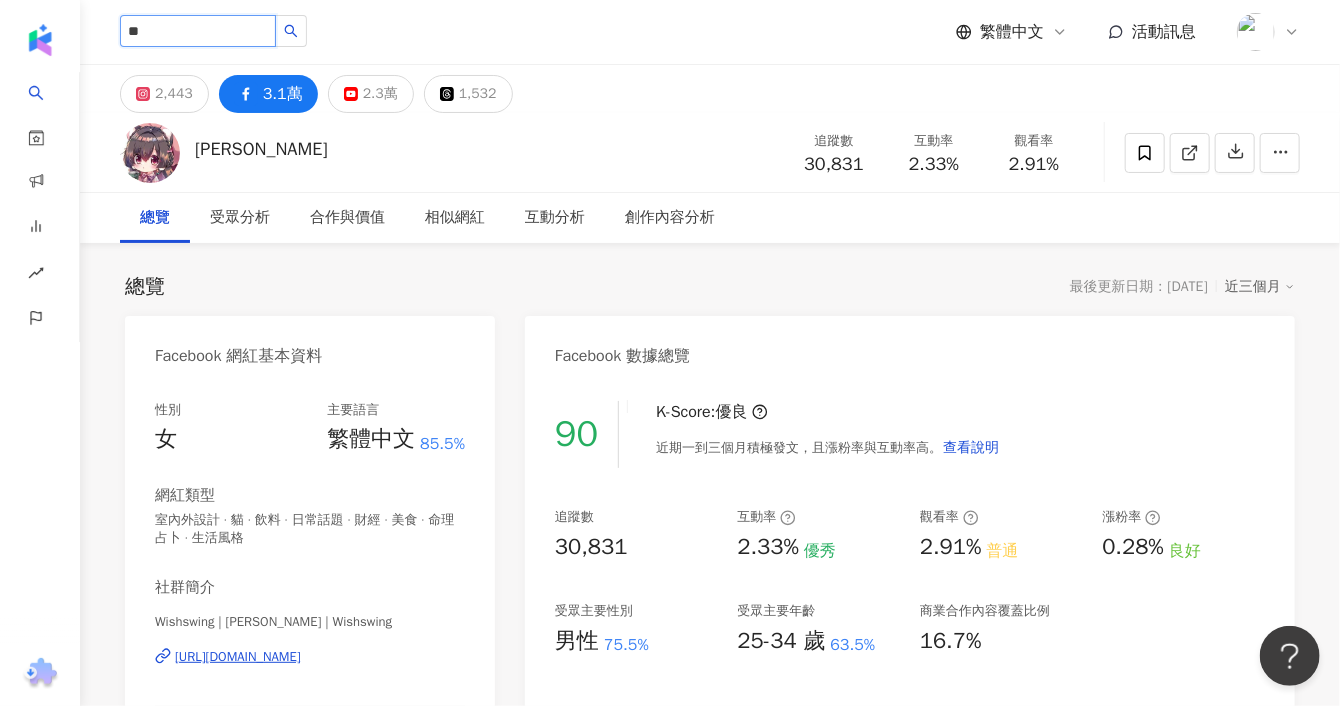 type on "**" 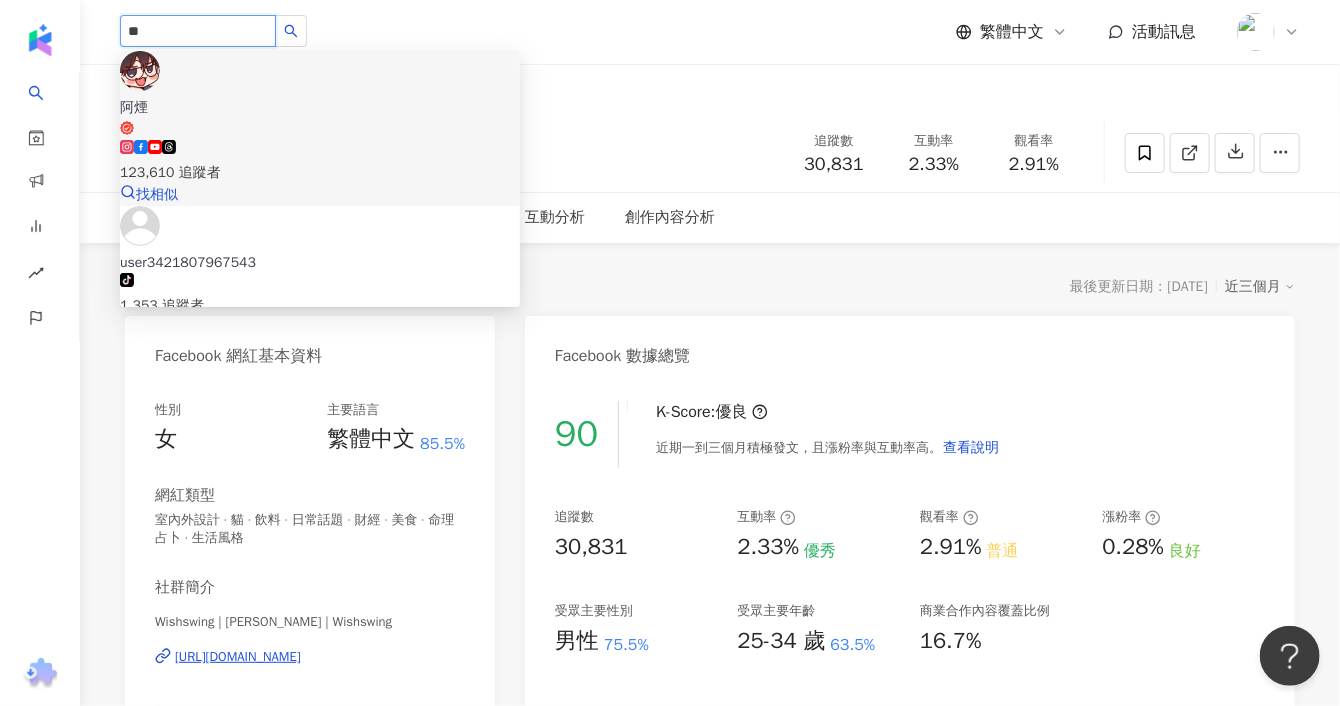 click on "阿煙" at bounding box center (320, 117) 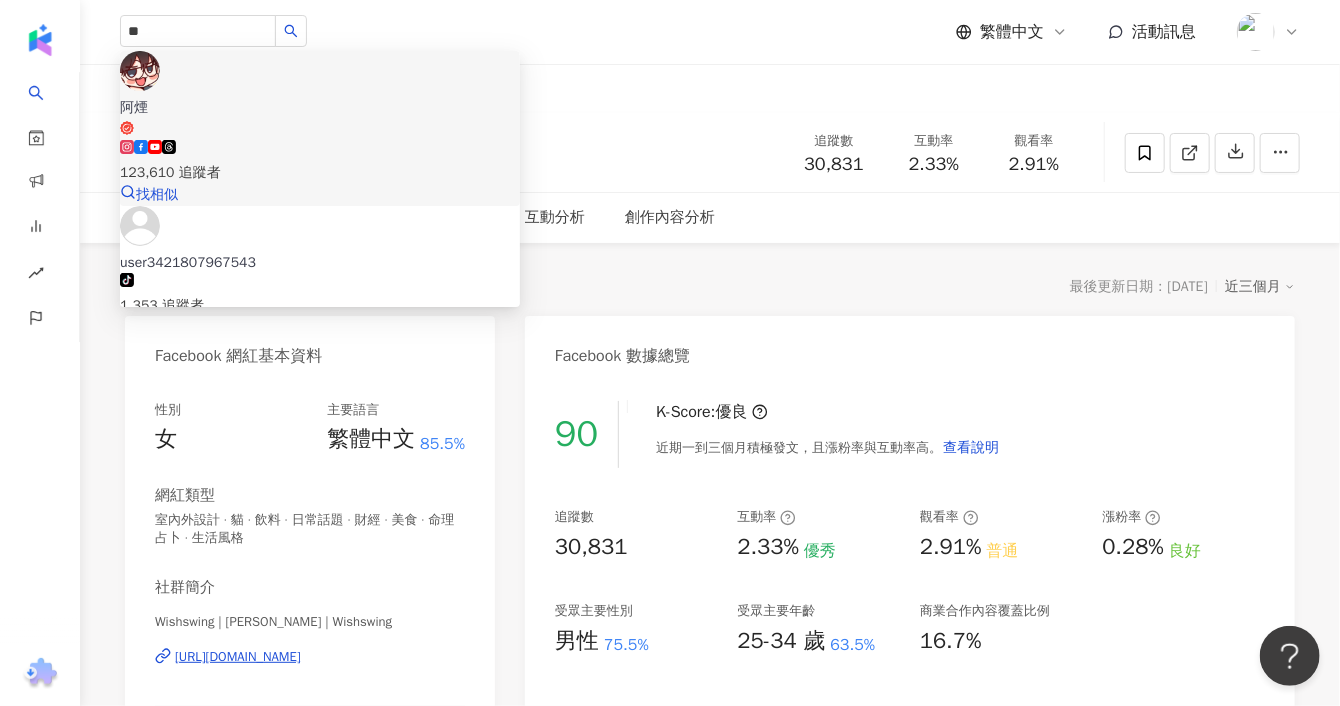 type 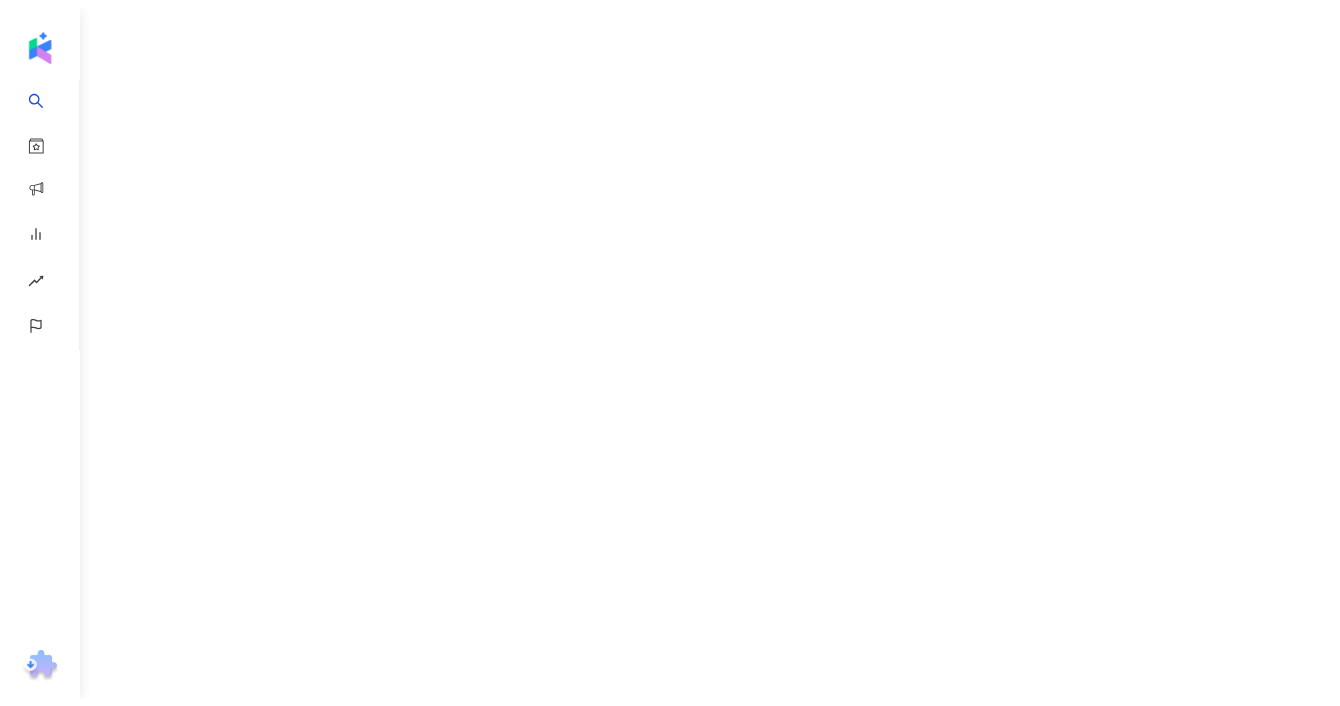 scroll, scrollTop: 0, scrollLeft: 0, axis: both 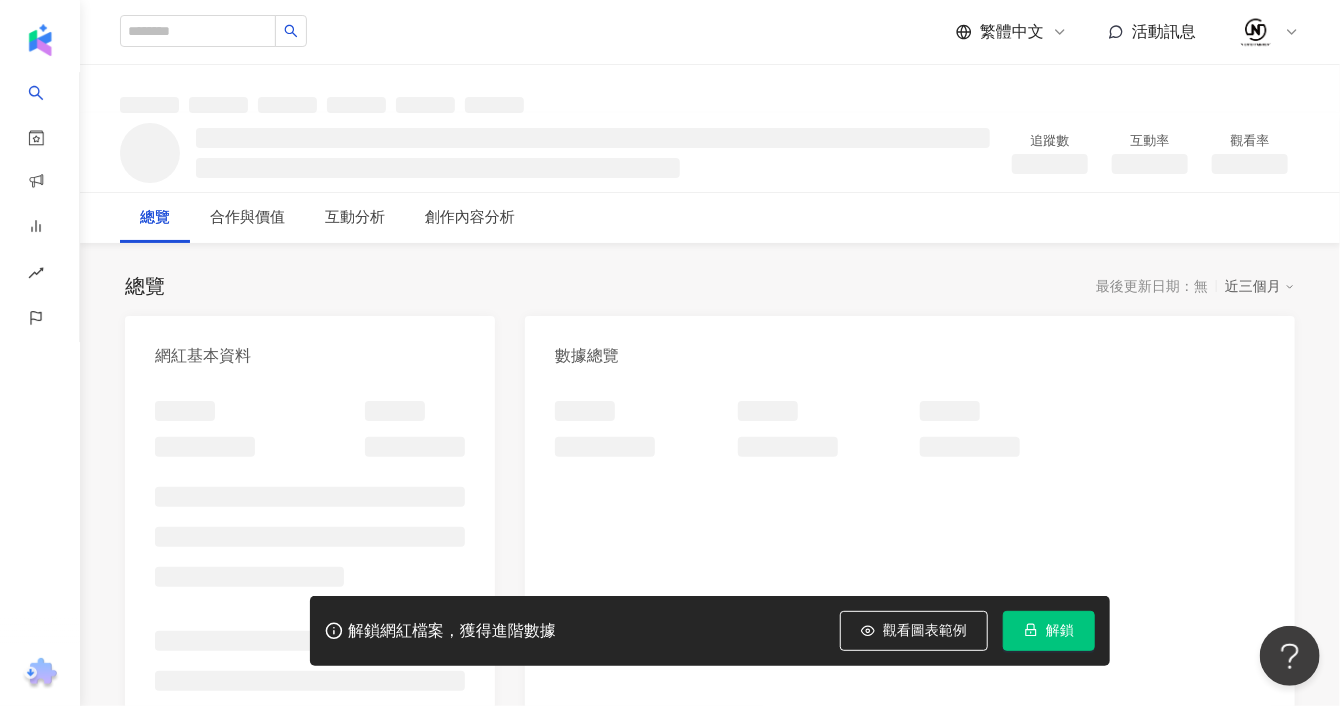 click on "解鎖" at bounding box center [1049, 631] 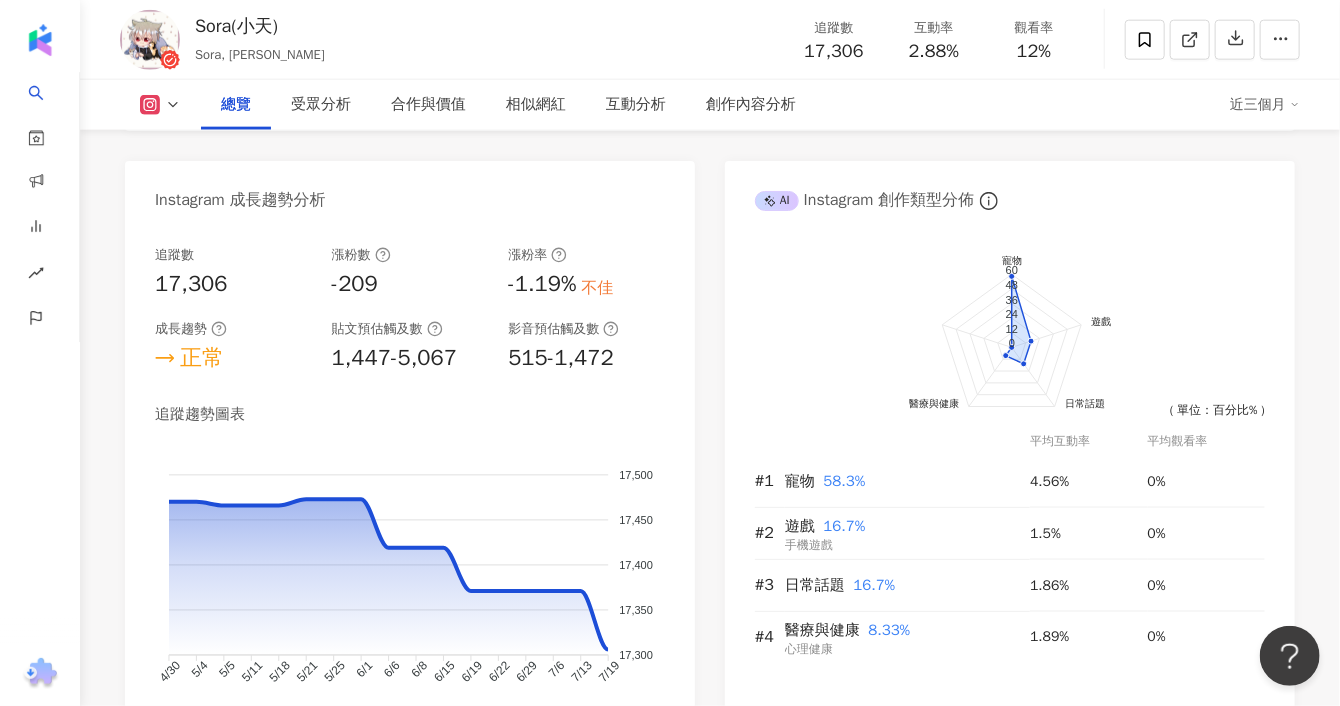 scroll, scrollTop: 1333, scrollLeft: 0, axis: vertical 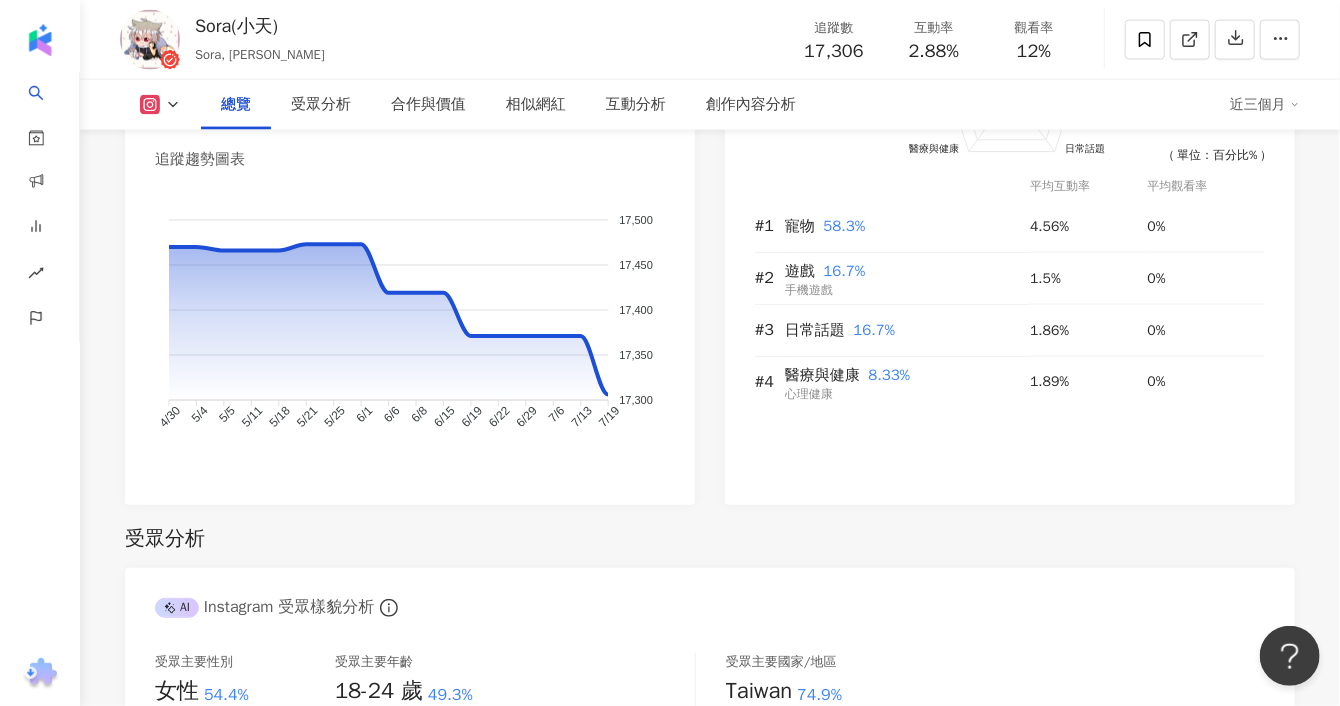 click 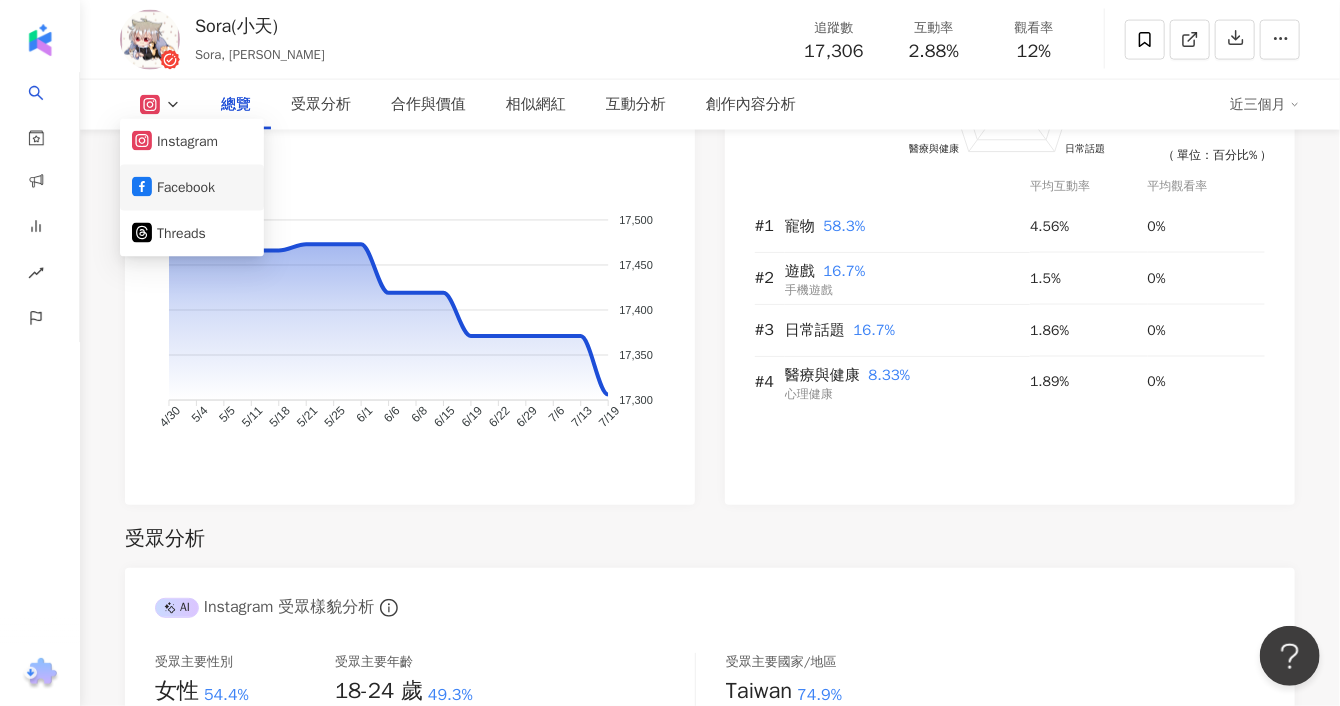 click on "Facebook" at bounding box center (192, 188) 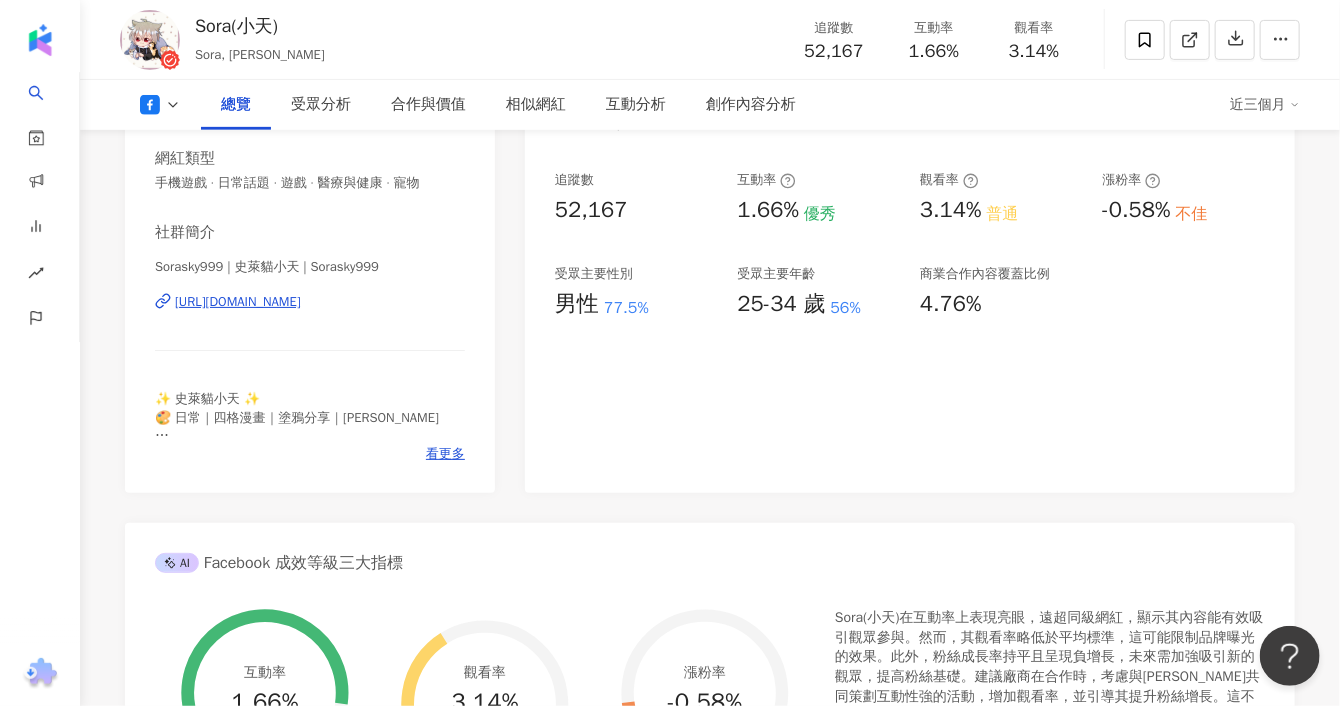 scroll, scrollTop: 230, scrollLeft: 0, axis: vertical 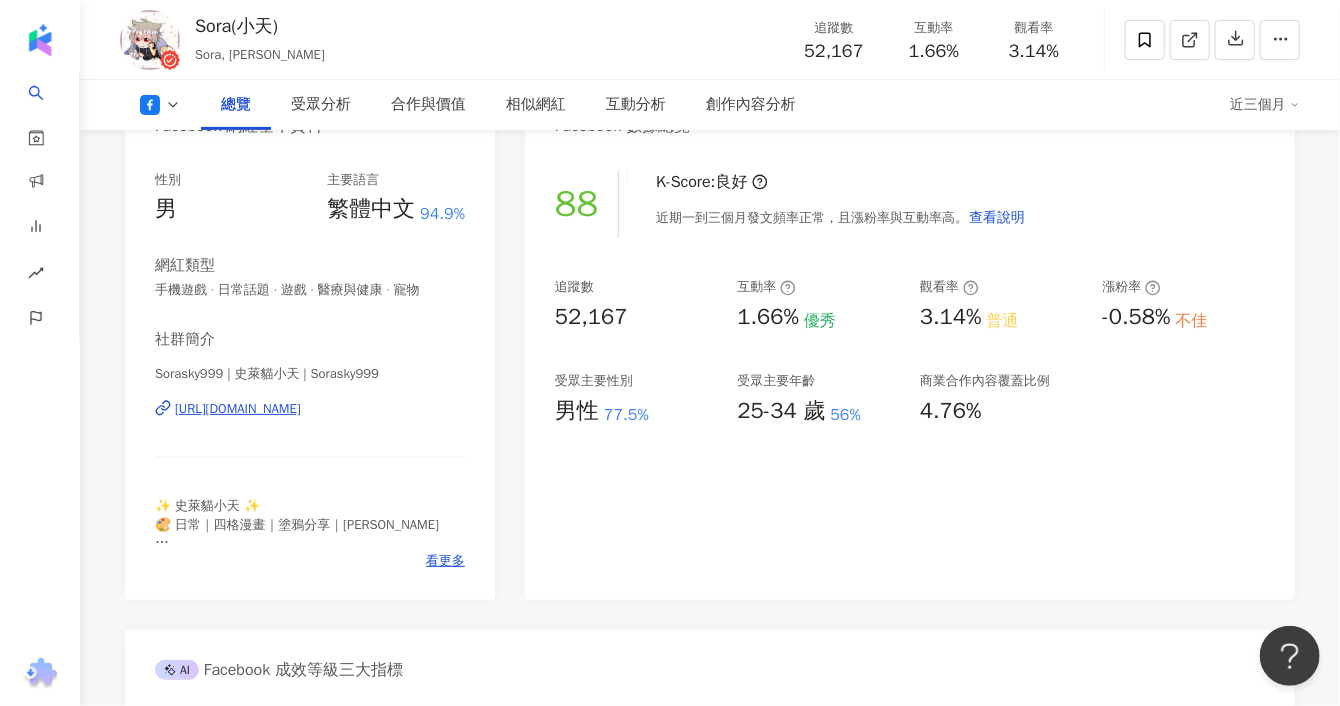 click at bounding box center [198, -199] 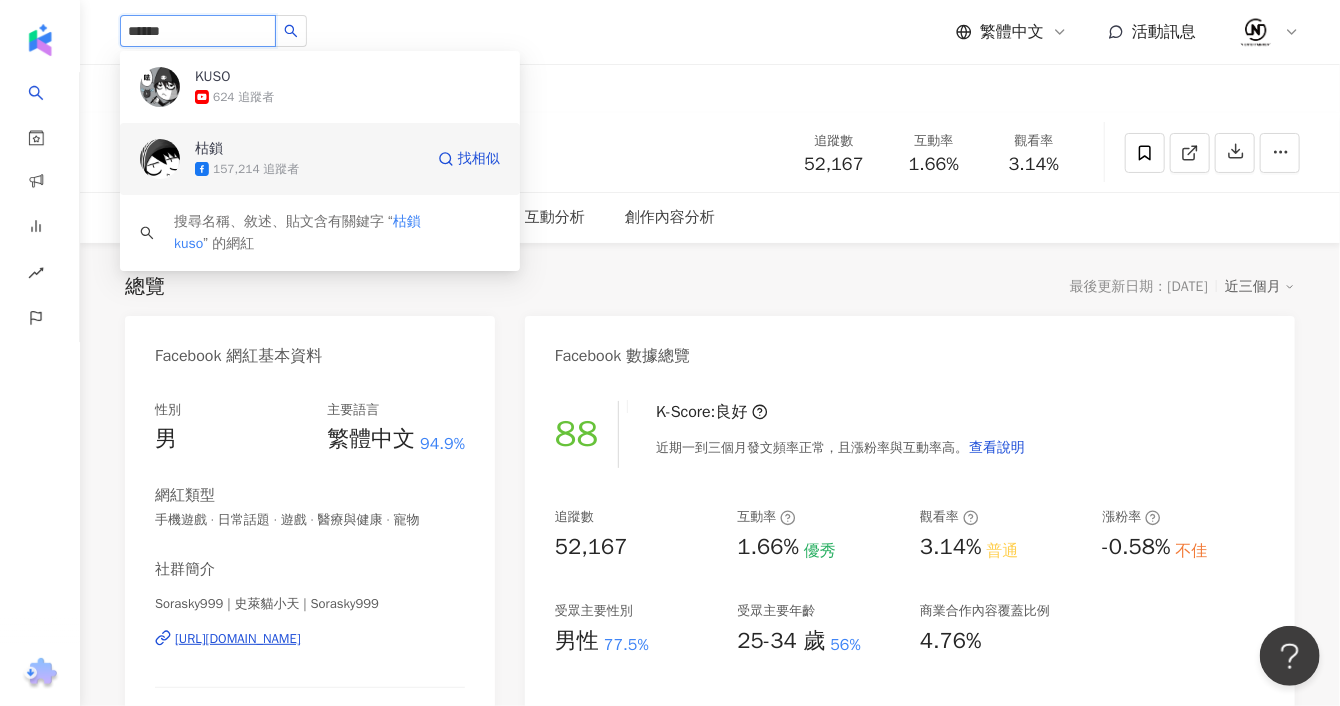 click on "枯鎖" at bounding box center [260, 149] 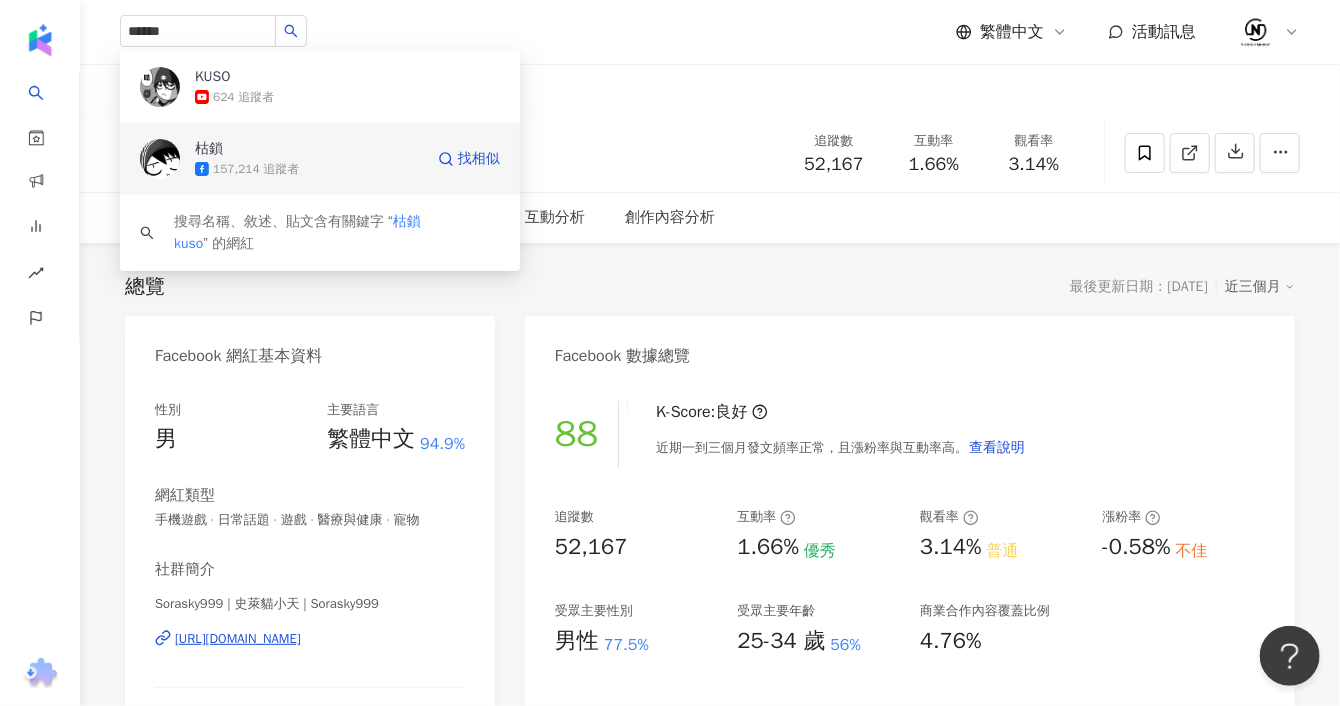 type 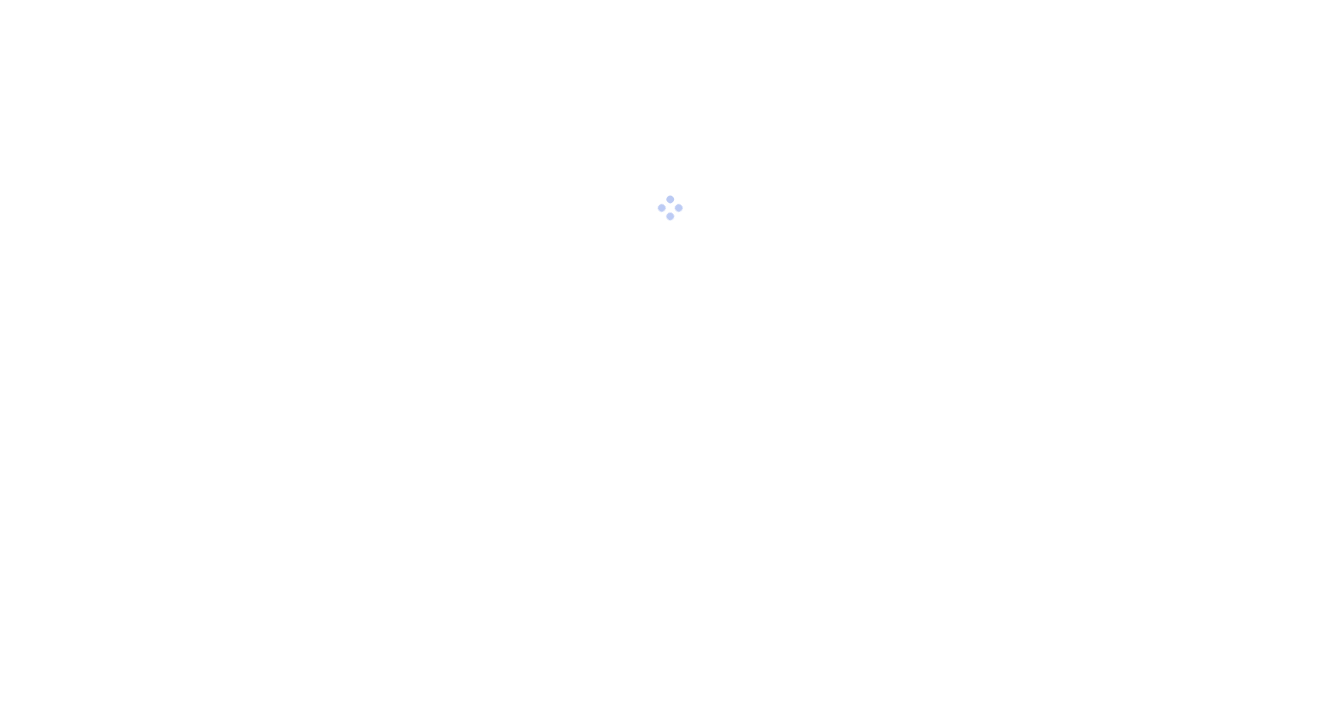 scroll, scrollTop: 0, scrollLeft: 0, axis: both 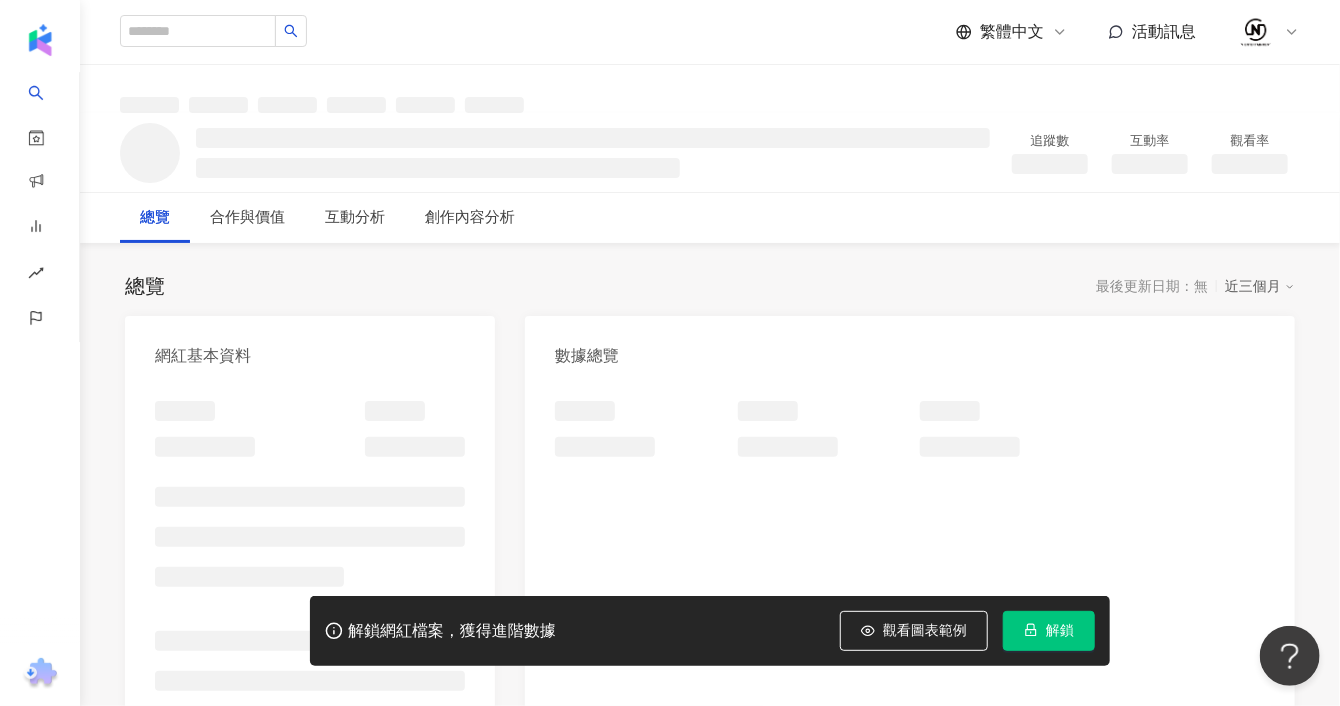 click on "解鎖" at bounding box center [1049, 631] 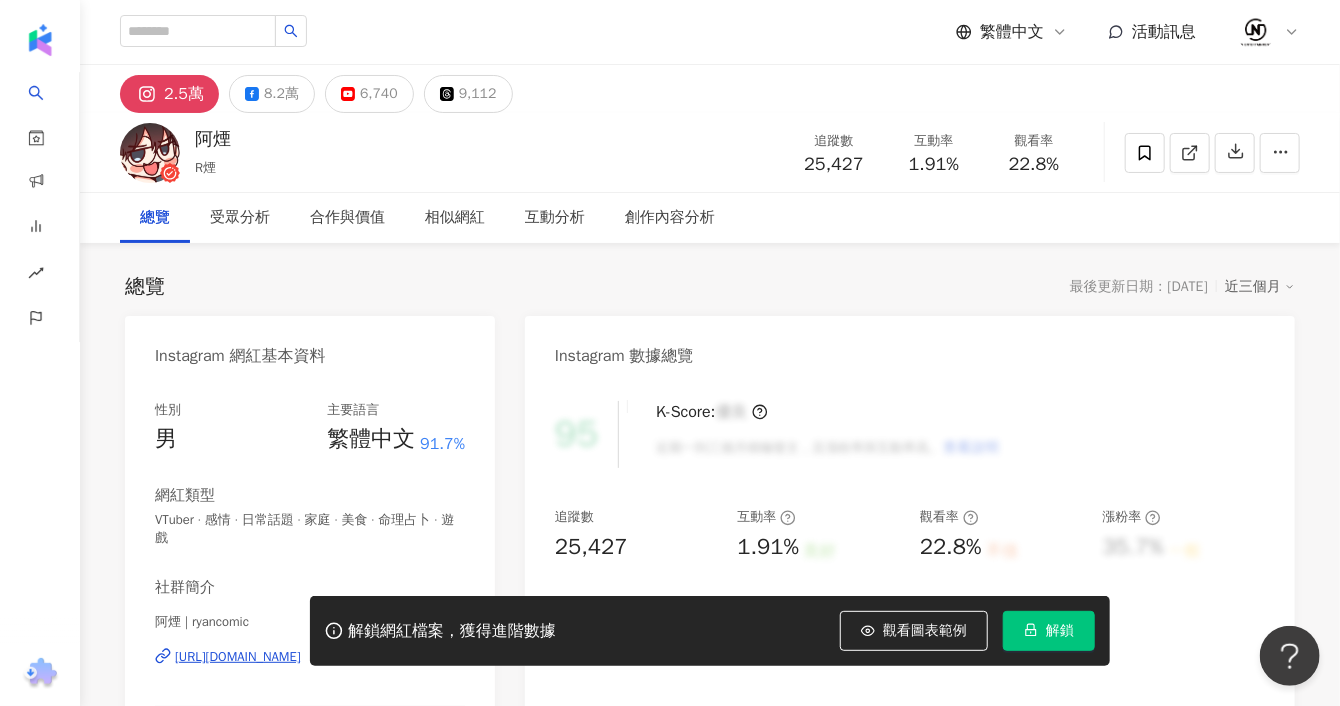 click on "解鎖" at bounding box center (1049, 631) 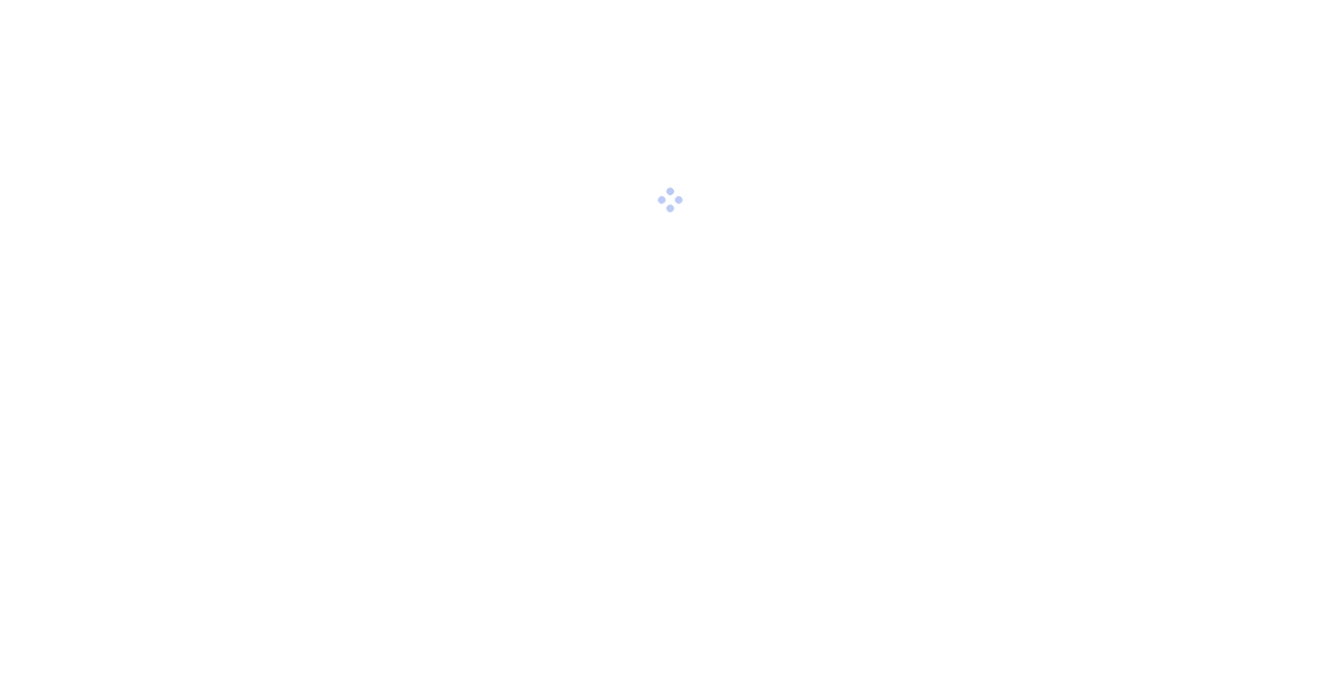 scroll, scrollTop: 0, scrollLeft: 0, axis: both 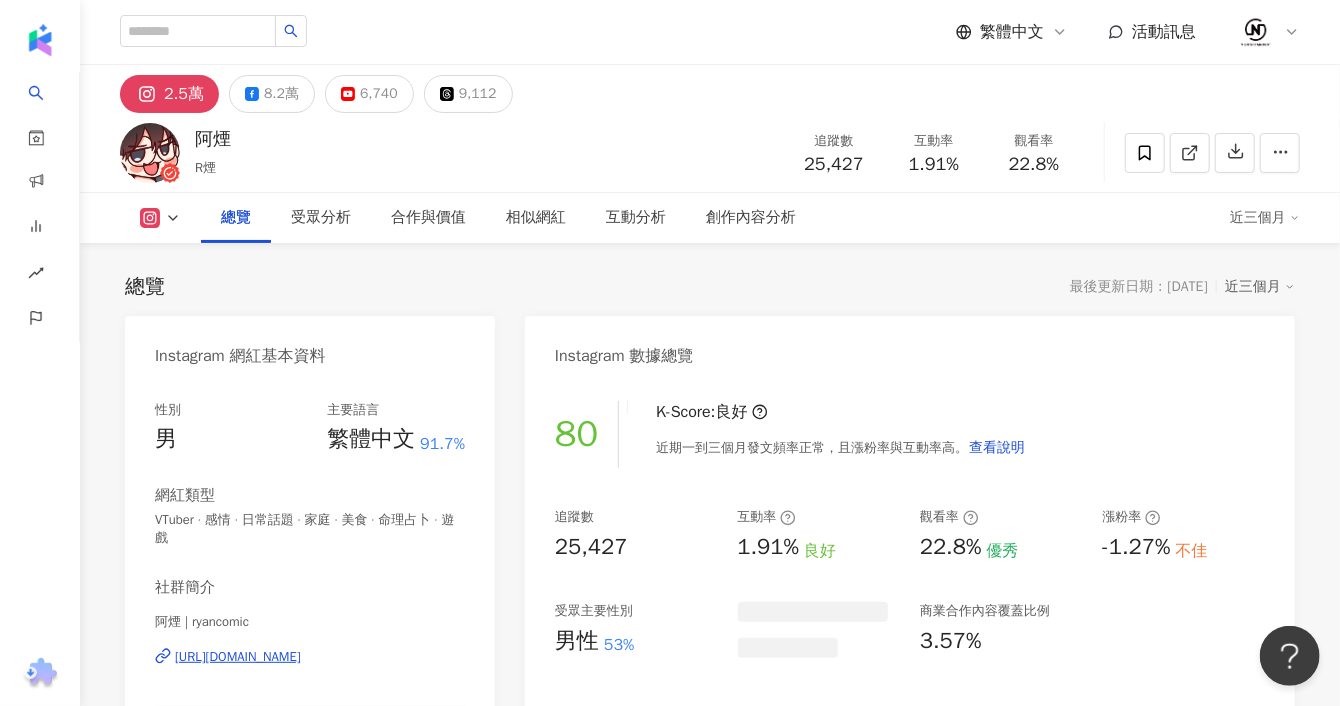 click on "8.2萬" at bounding box center [272, 94] 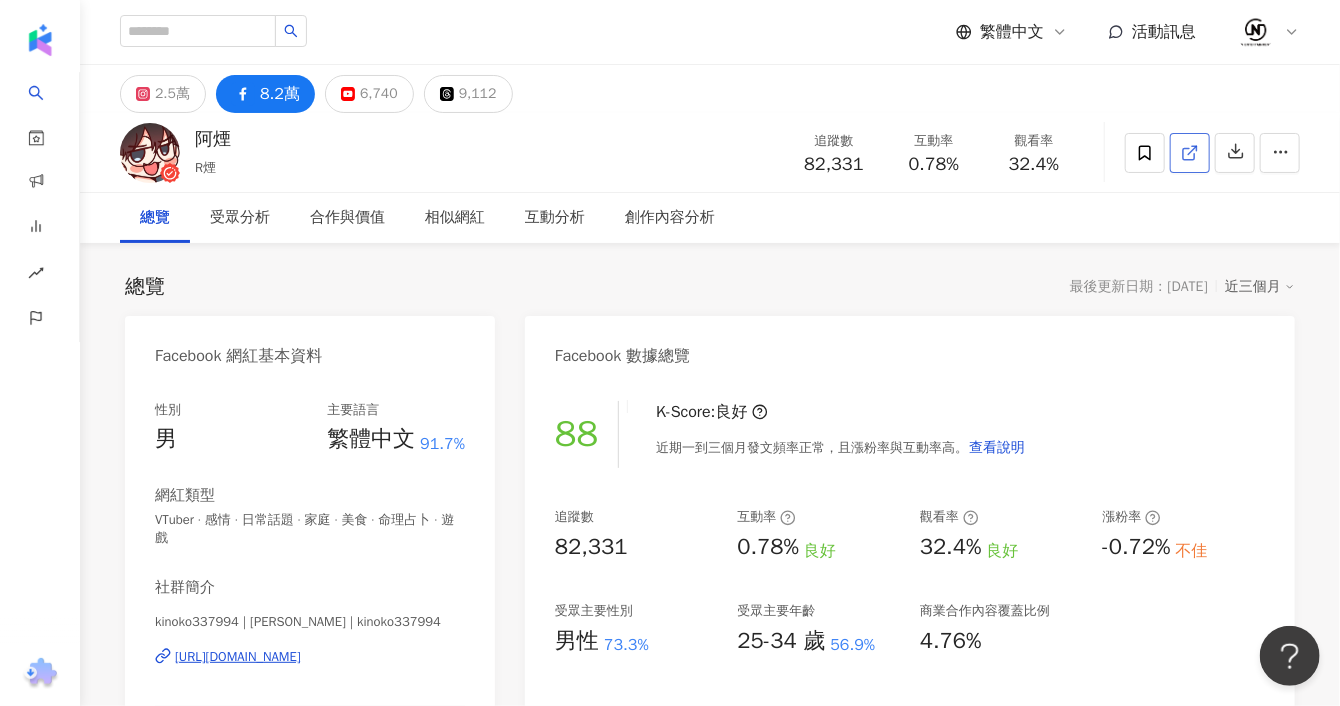 click 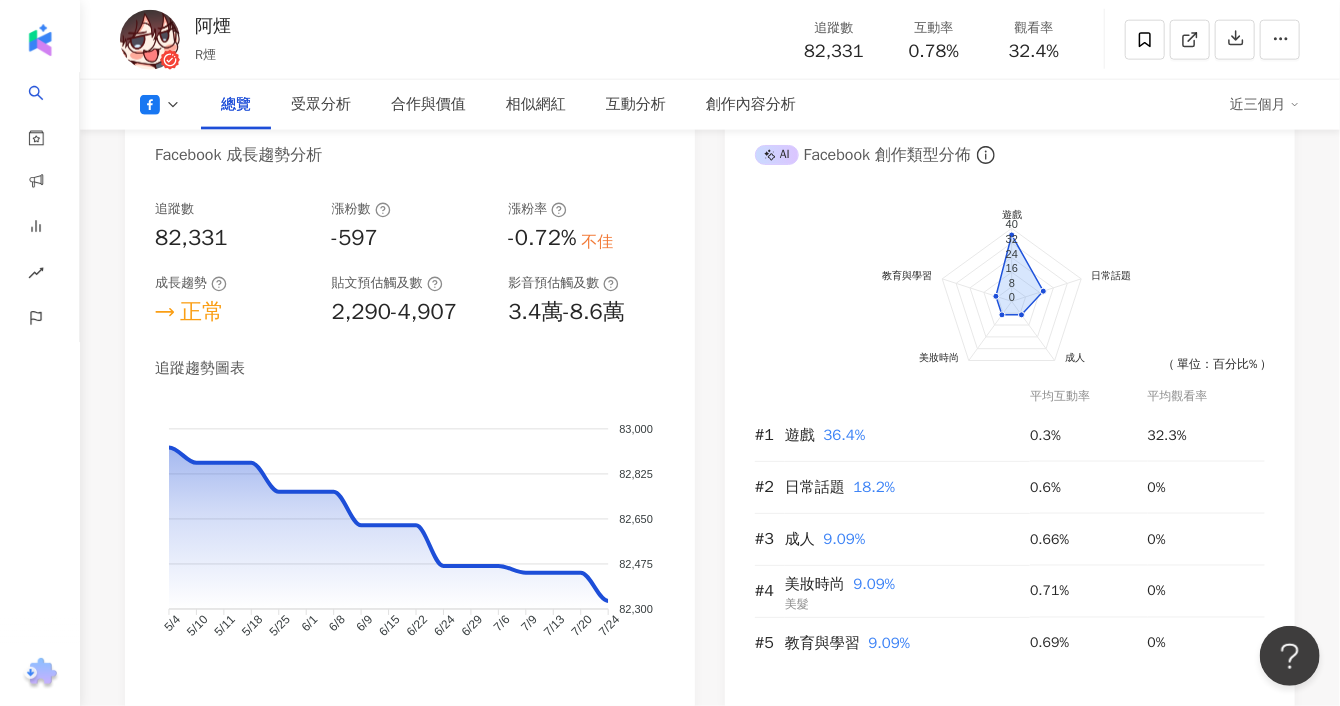 scroll, scrollTop: 1555, scrollLeft: 0, axis: vertical 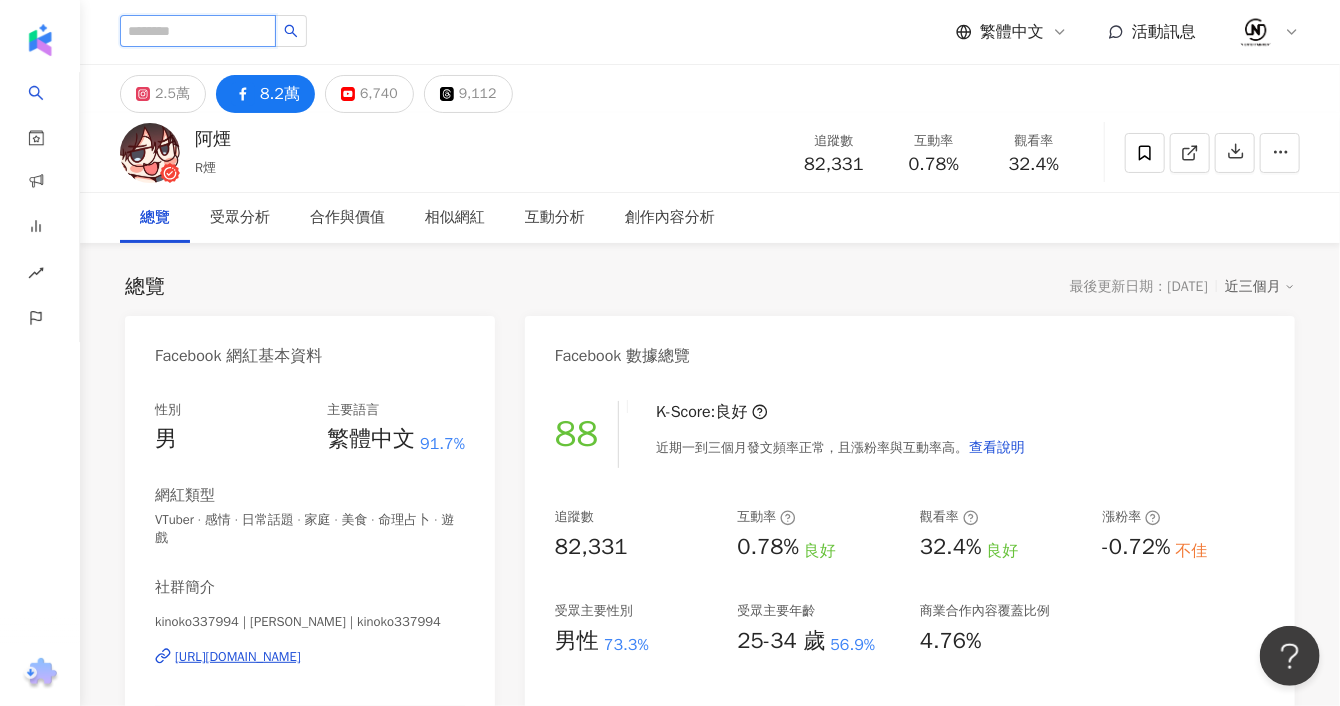 click at bounding box center (198, 31) 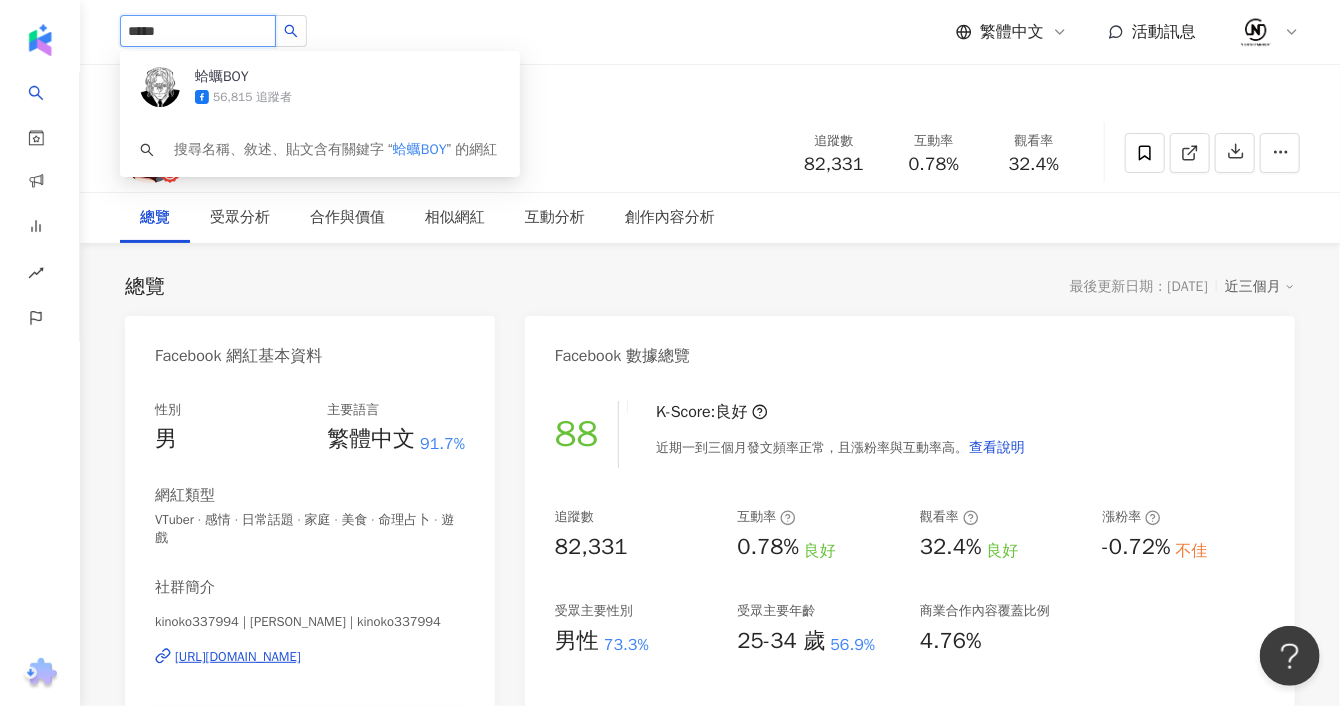 click on "蛤蠣BOY" at bounding box center [260, 77] 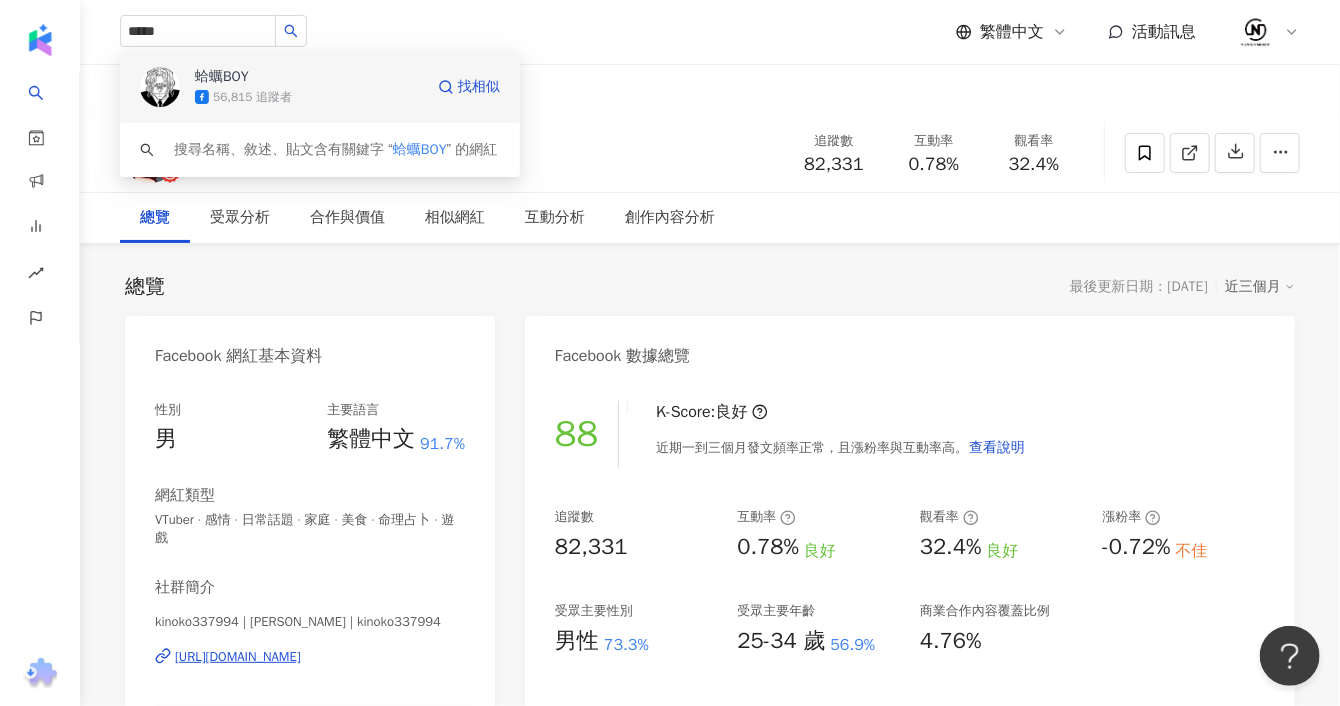 type 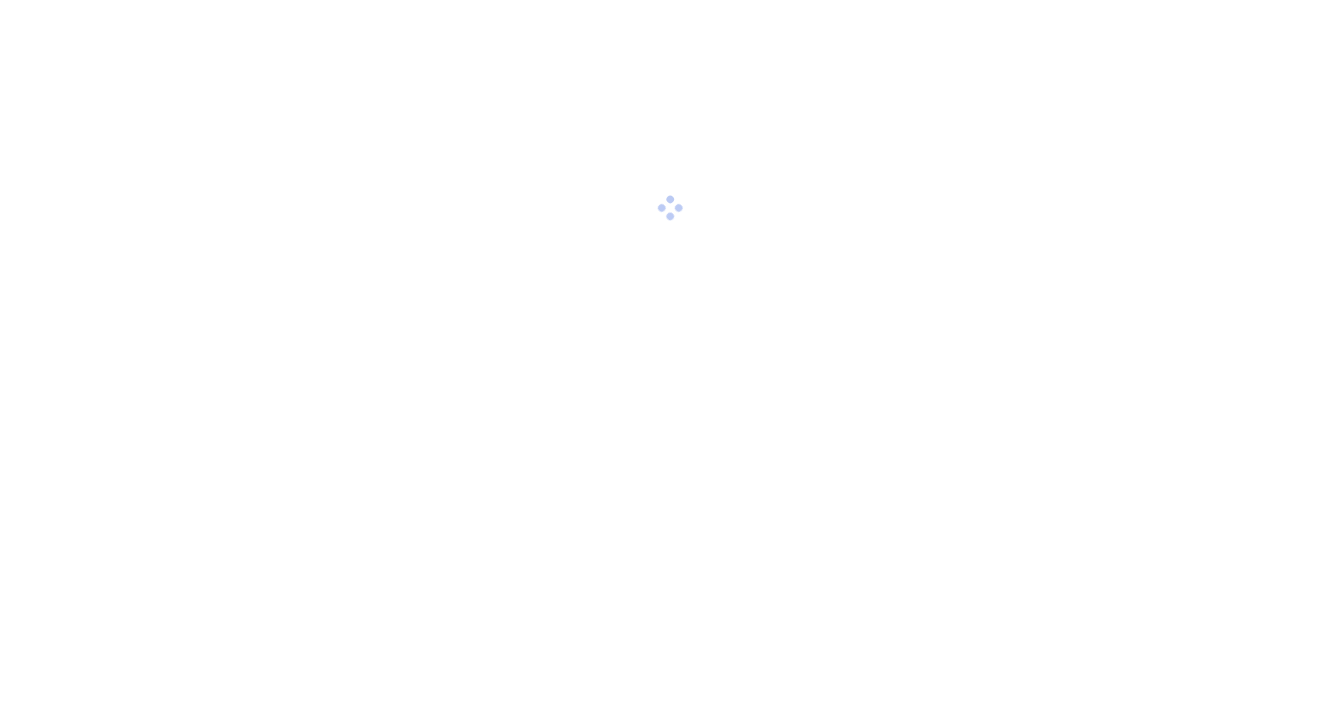 scroll, scrollTop: 0, scrollLeft: 0, axis: both 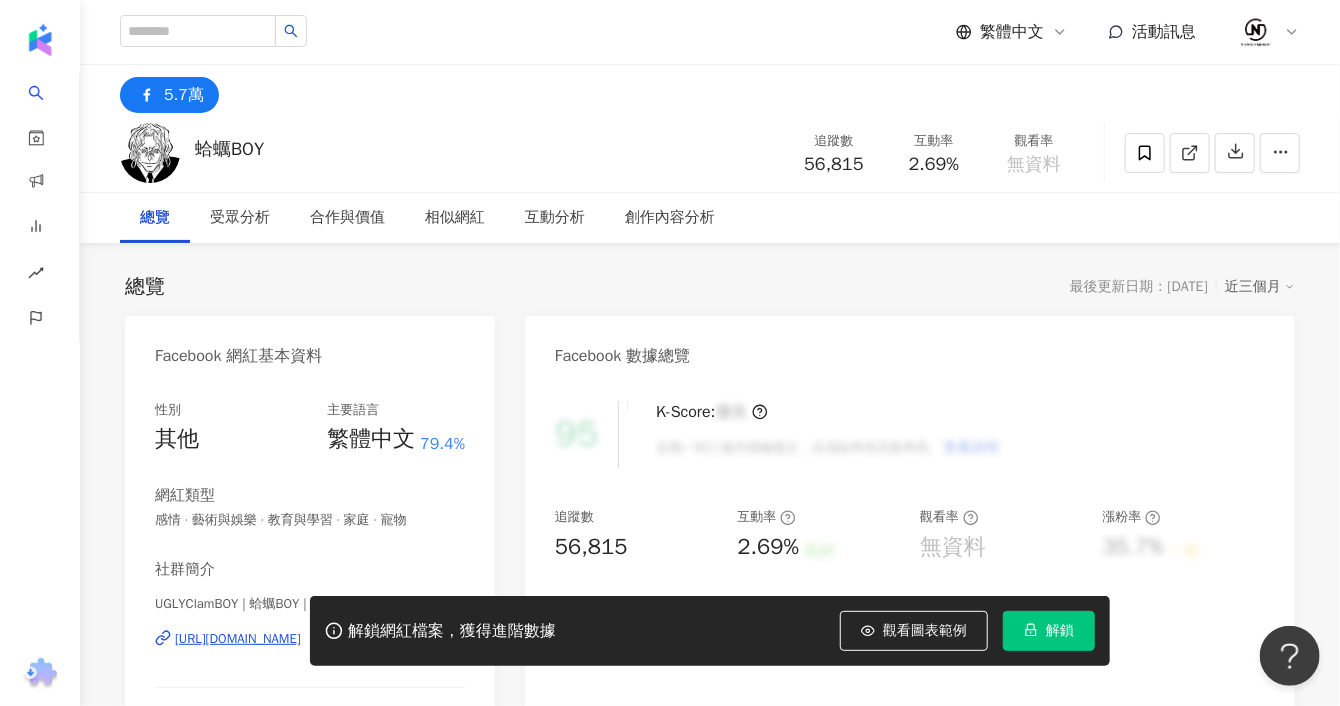click on "解鎖" at bounding box center (1049, 631) 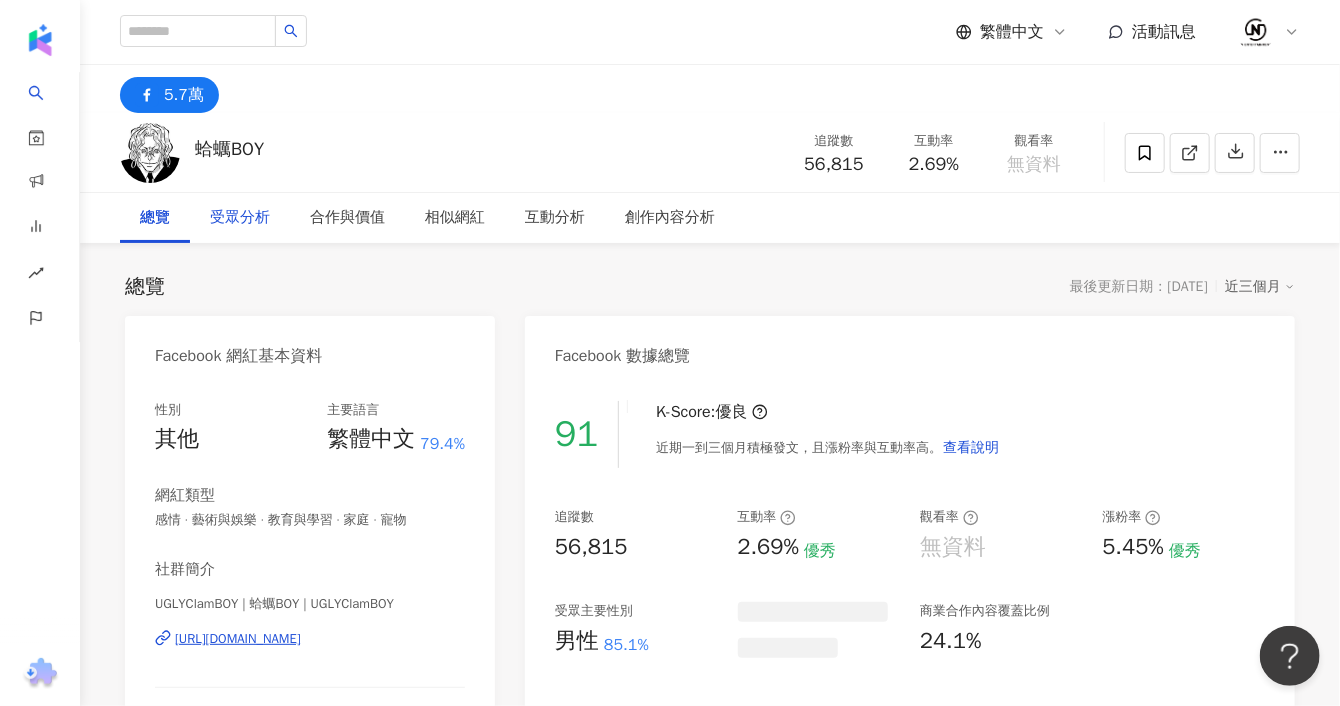 click on "受眾分析" at bounding box center [240, 218] 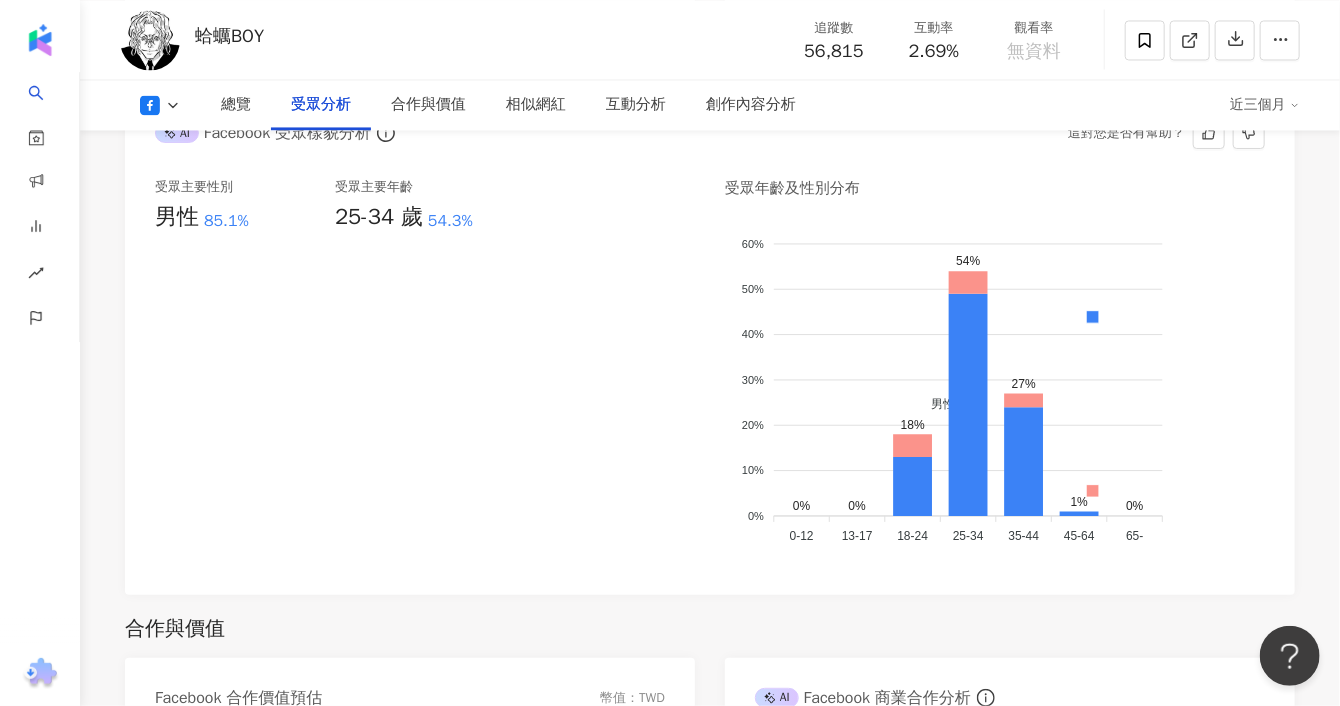 scroll, scrollTop: 1806, scrollLeft: 0, axis: vertical 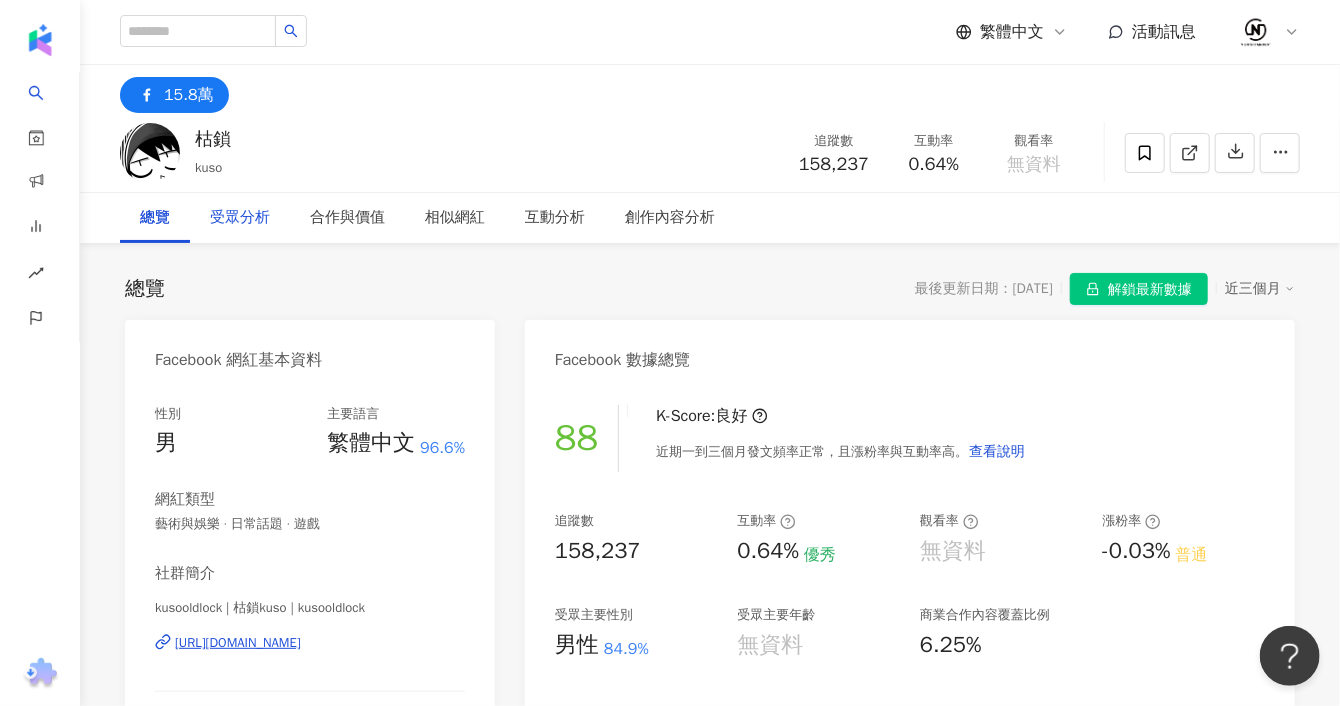 click on "受眾分析" at bounding box center (240, 218) 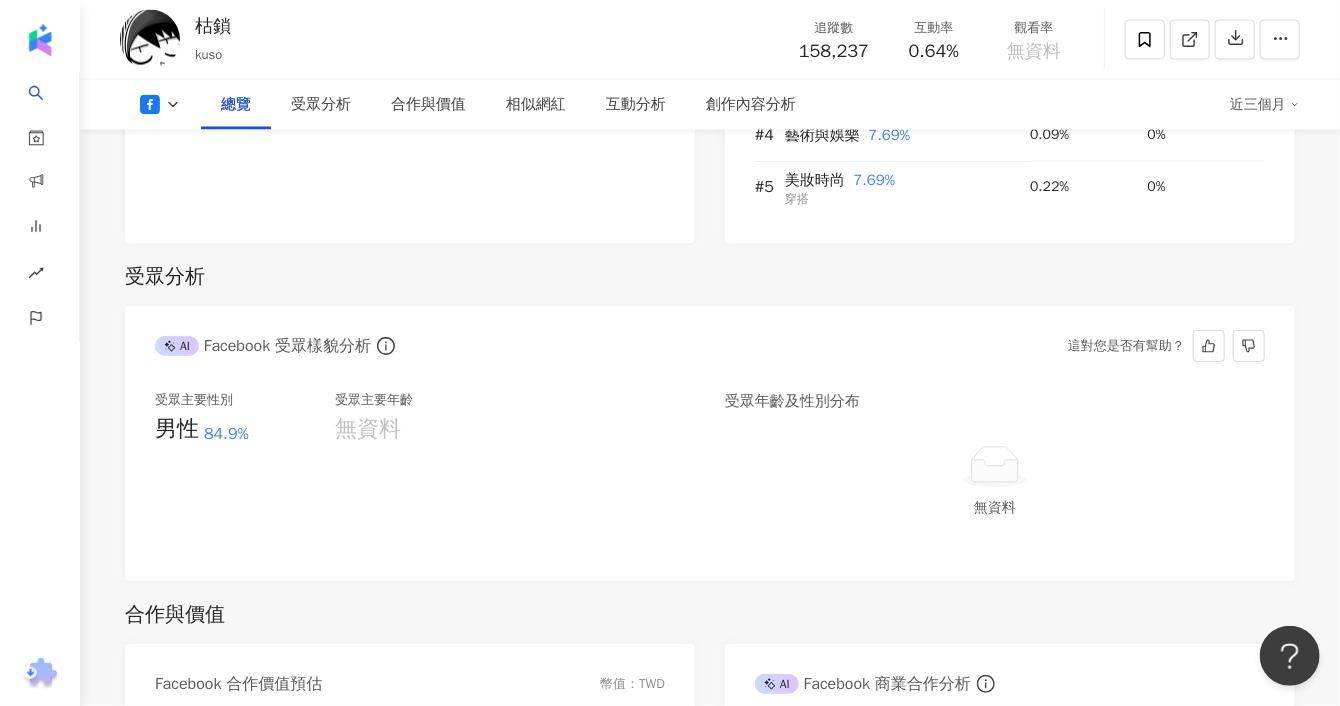 scroll, scrollTop: 1585, scrollLeft: 0, axis: vertical 